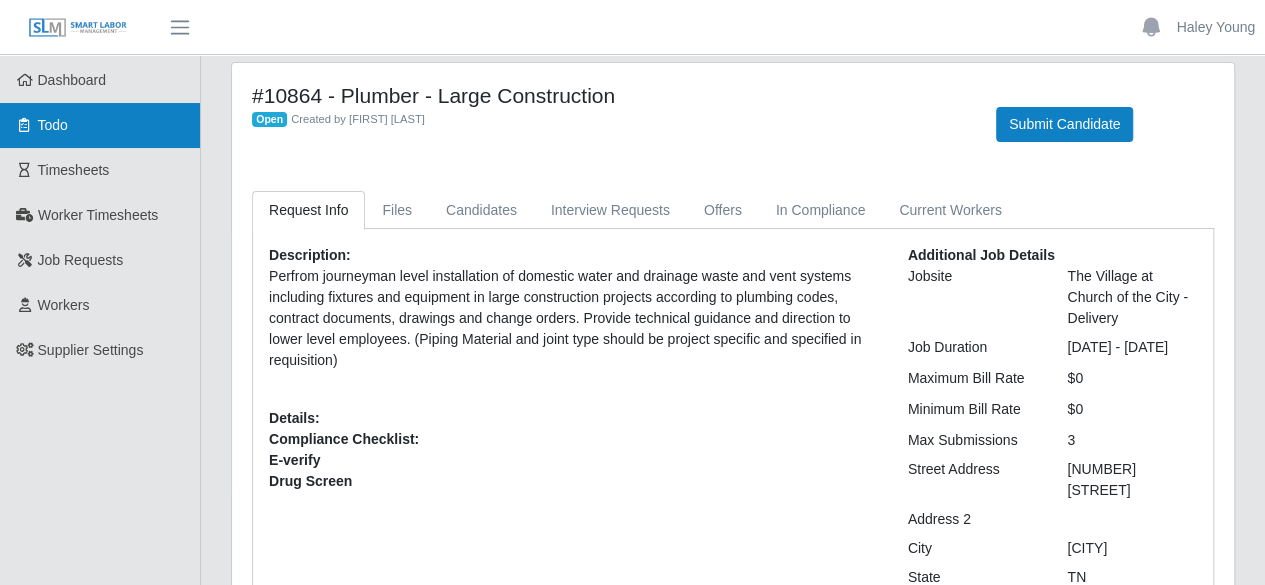 scroll, scrollTop: 0, scrollLeft: 0, axis: both 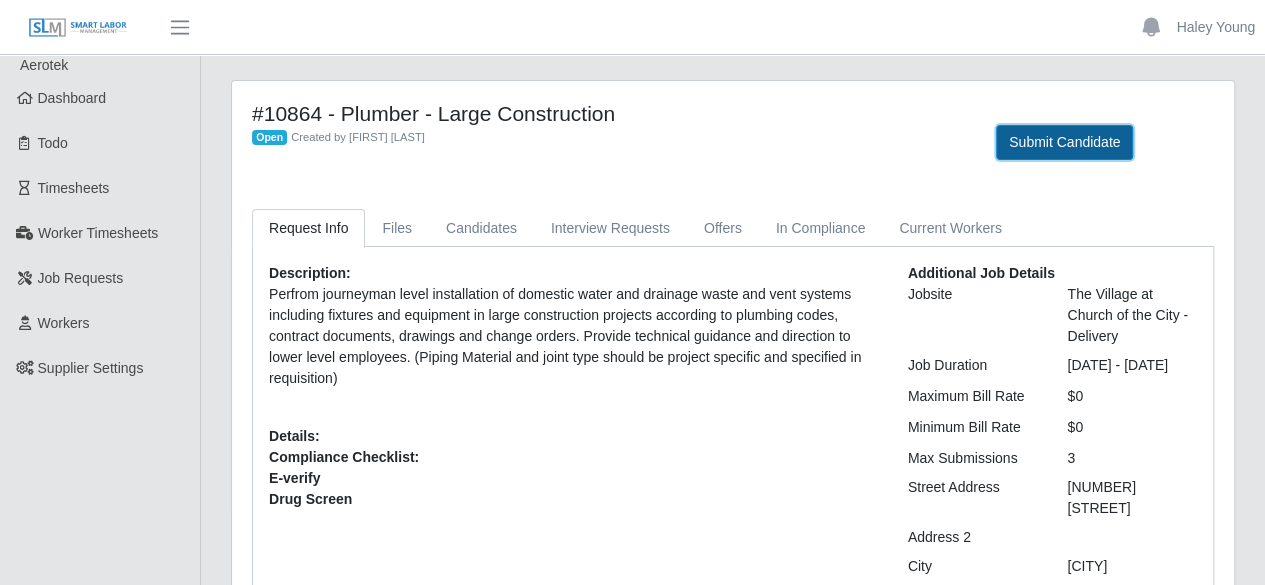 click on "Submit Candidate" at bounding box center (1064, 142) 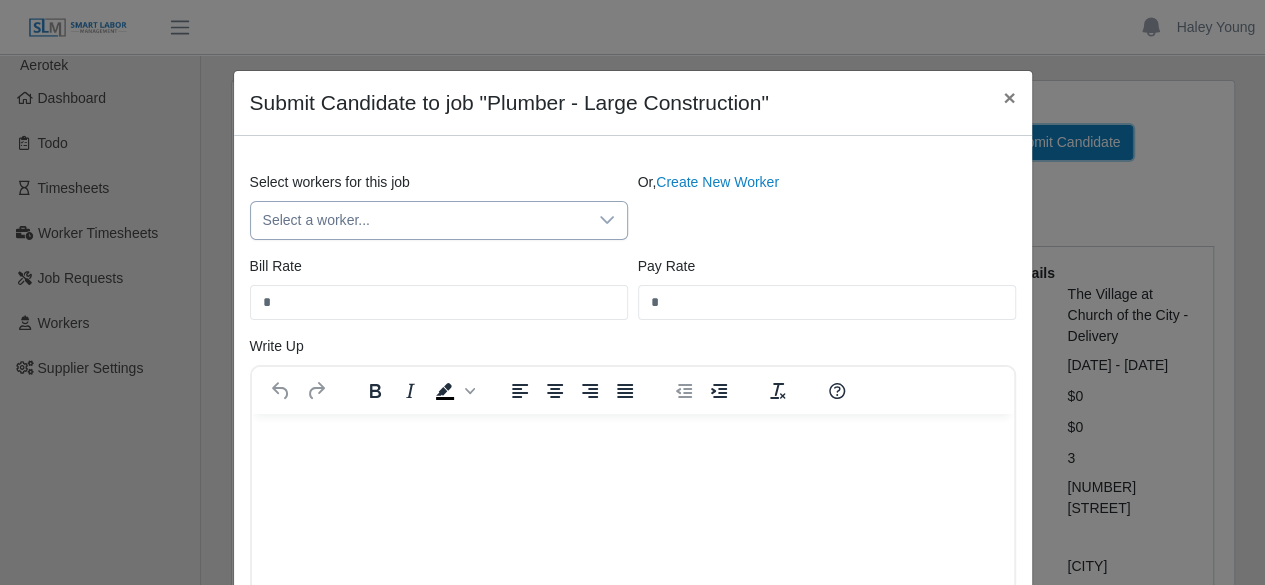scroll, scrollTop: 0, scrollLeft: 0, axis: both 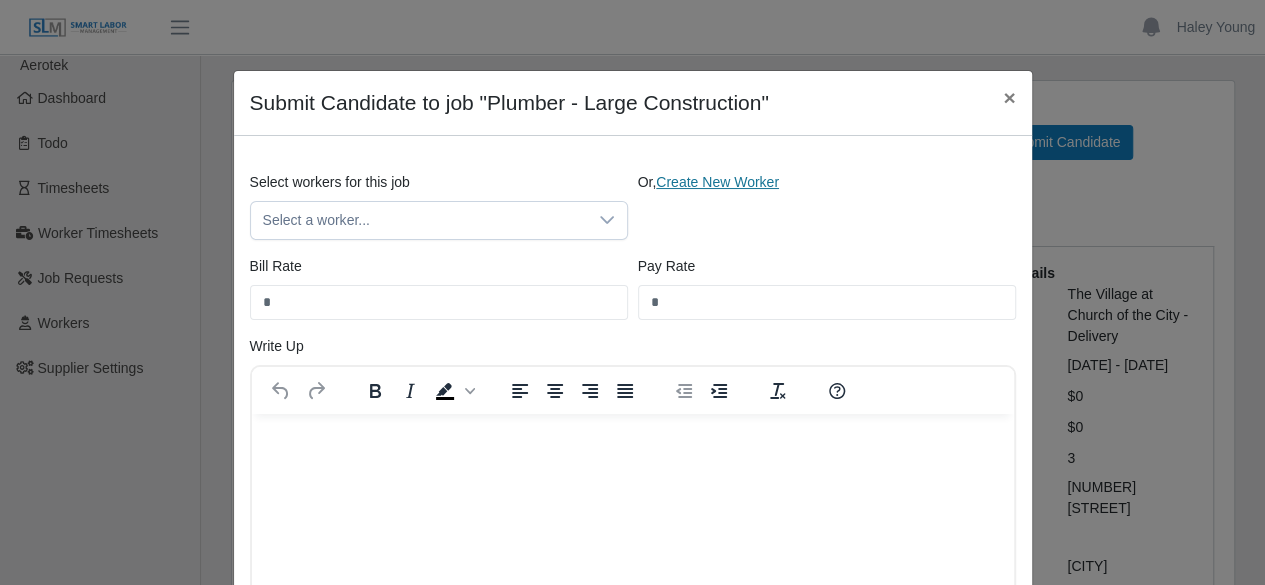 click on "Create New Worker" at bounding box center (717, 182) 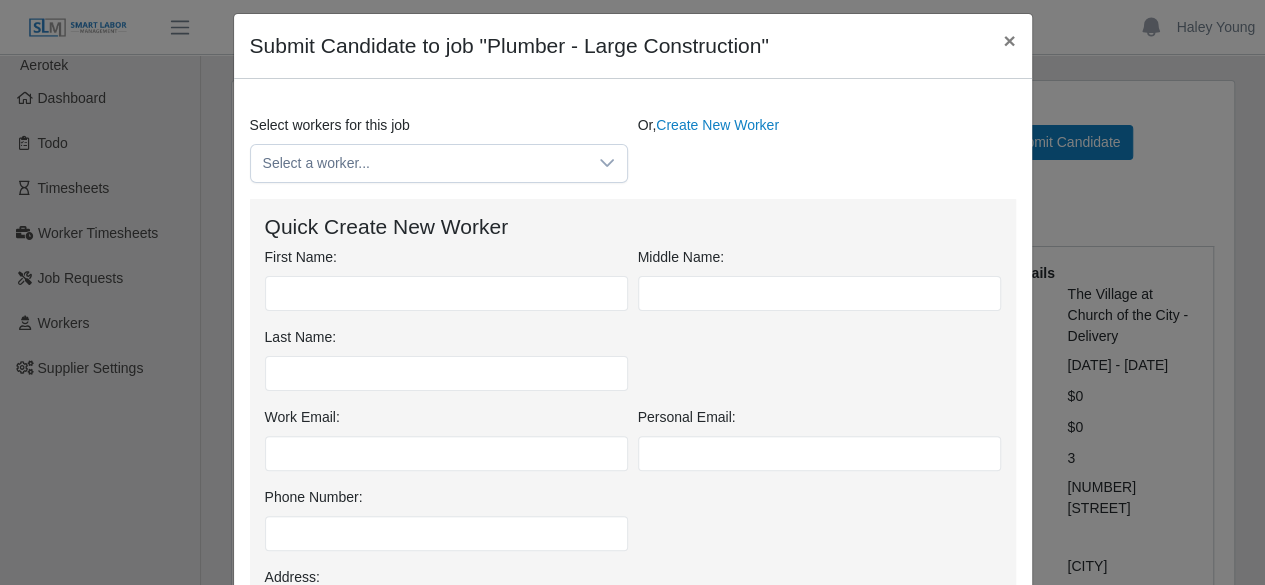 scroll, scrollTop: 100, scrollLeft: 0, axis: vertical 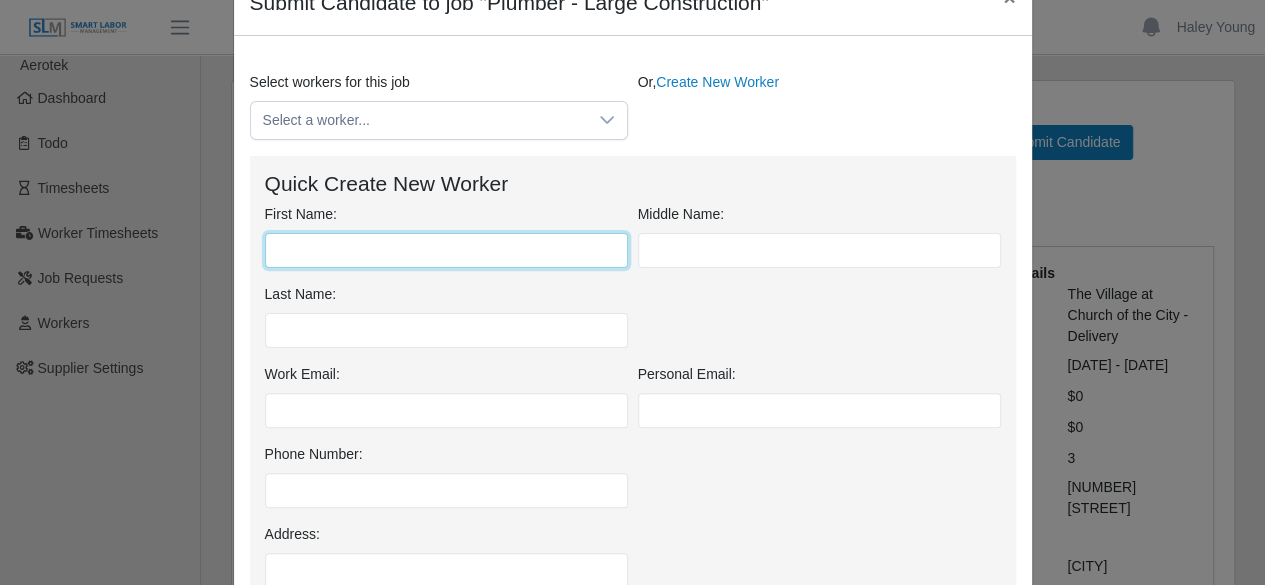 click on "First Name:" at bounding box center (446, 250) 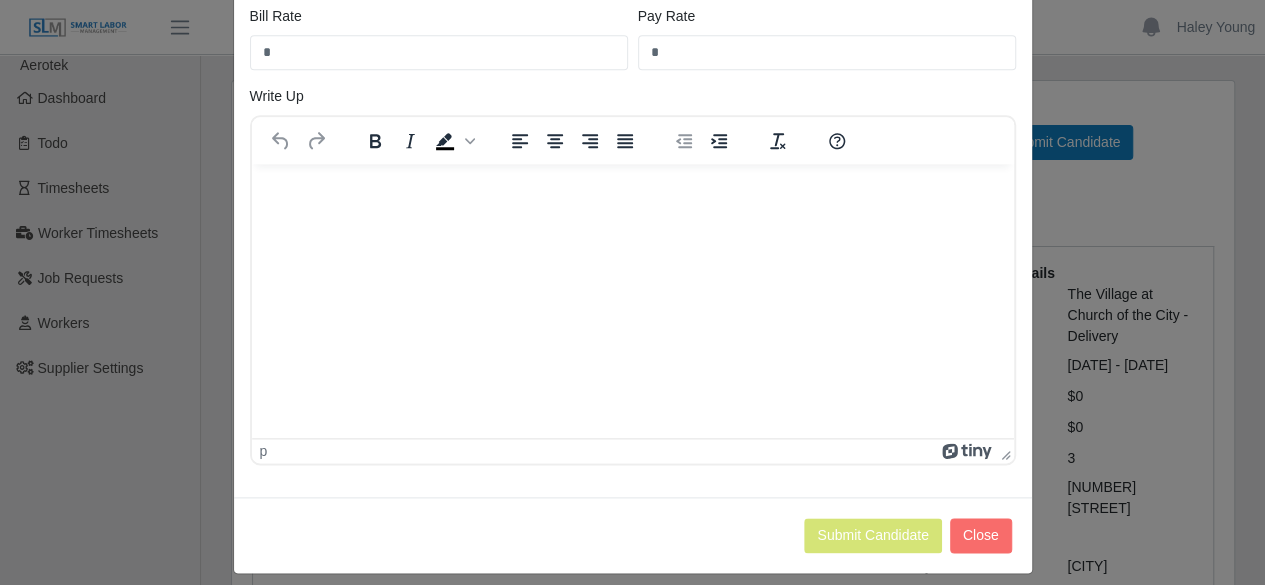 scroll, scrollTop: 1014, scrollLeft: 0, axis: vertical 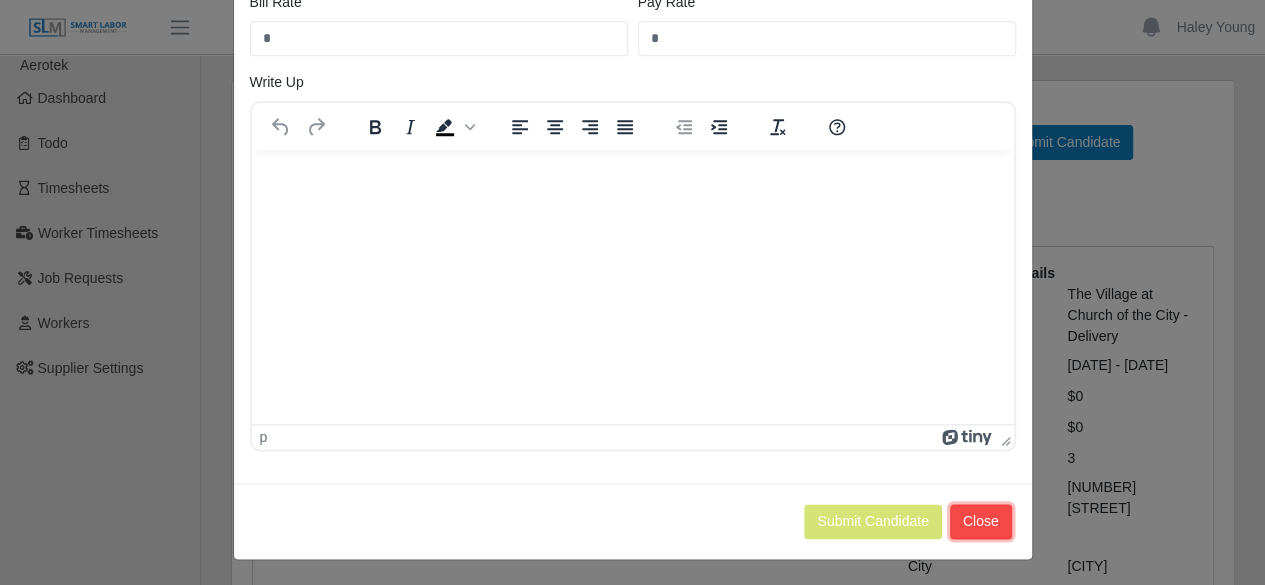 click on "Close" 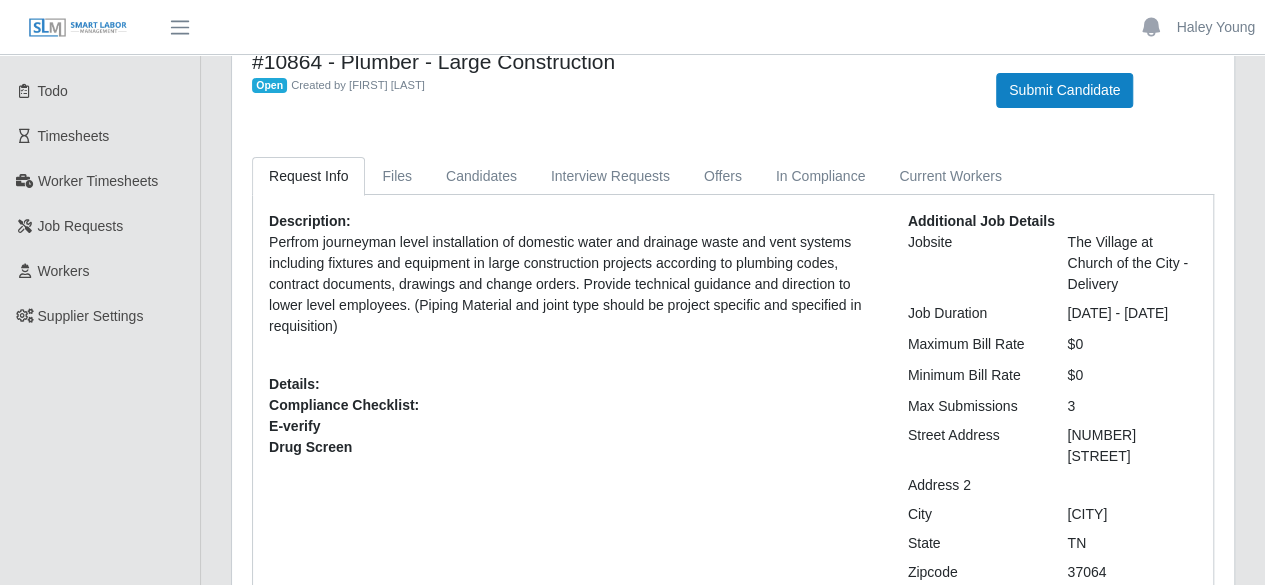 scroll, scrollTop: 0, scrollLeft: 0, axis: both 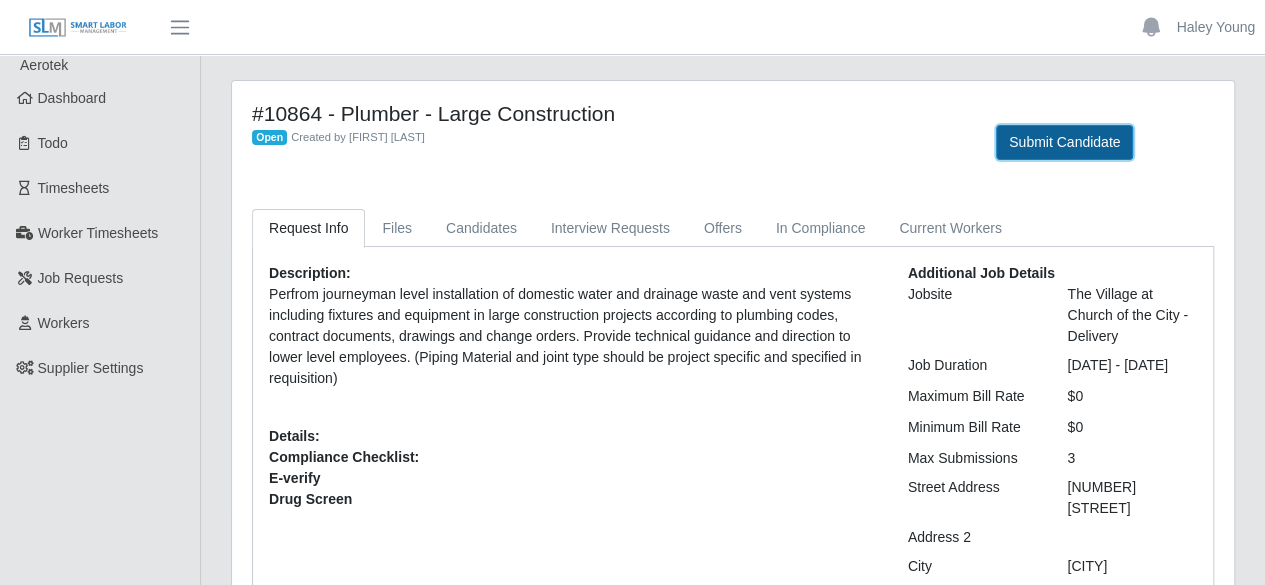 click on "Submit Candidate" at bounding box center [1064, 142] 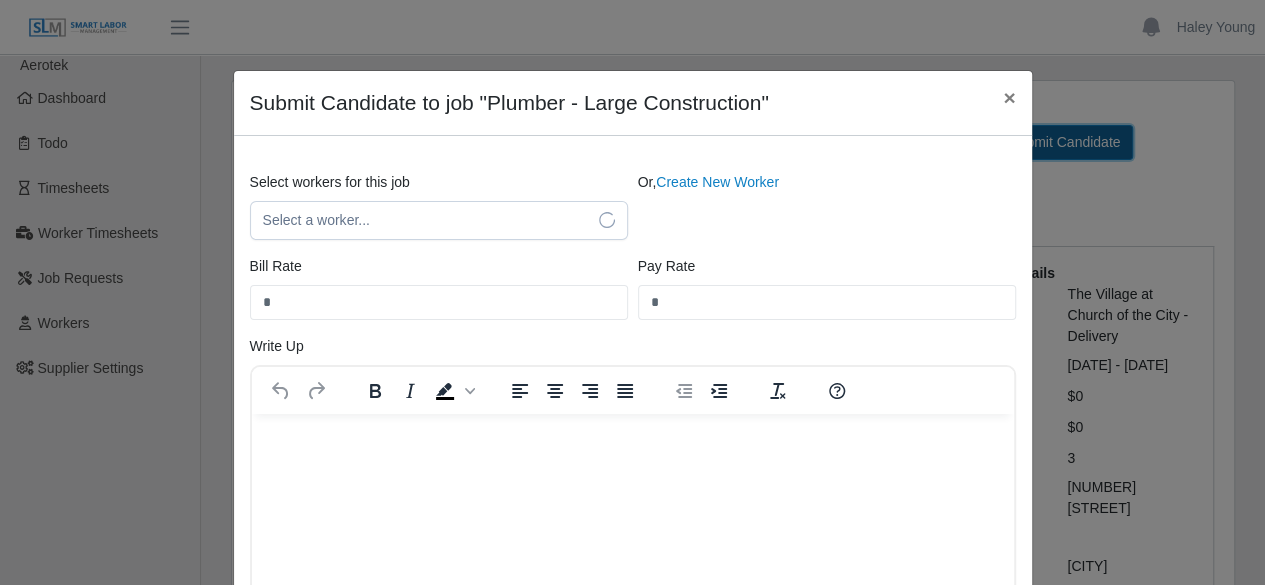 scroll, scrollTop: 0, scrollLeft: 0, axis: both 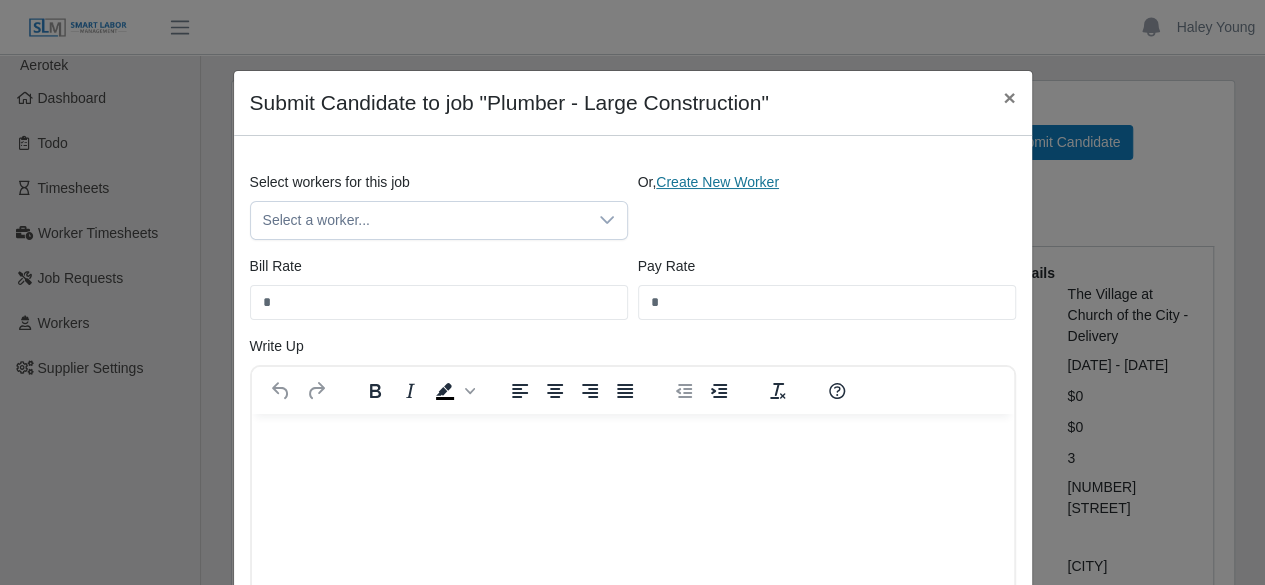click on "Create New Worker" at bounding box center (717, 182) 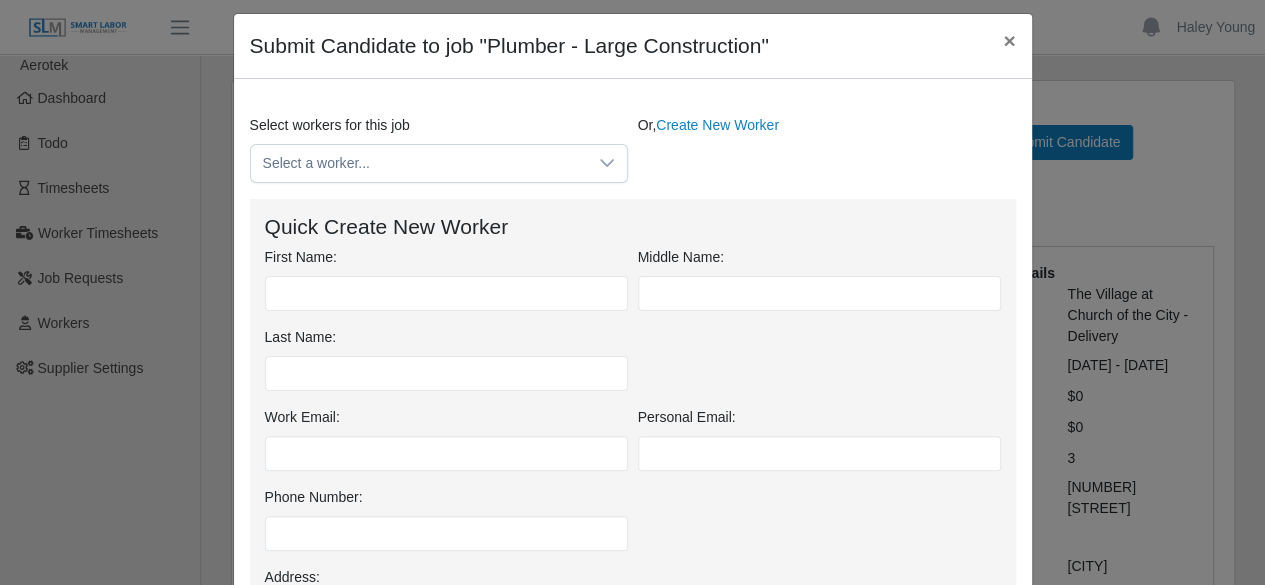 scroll, scrollTop: 100, scrollLeft: 0, axis: vertical 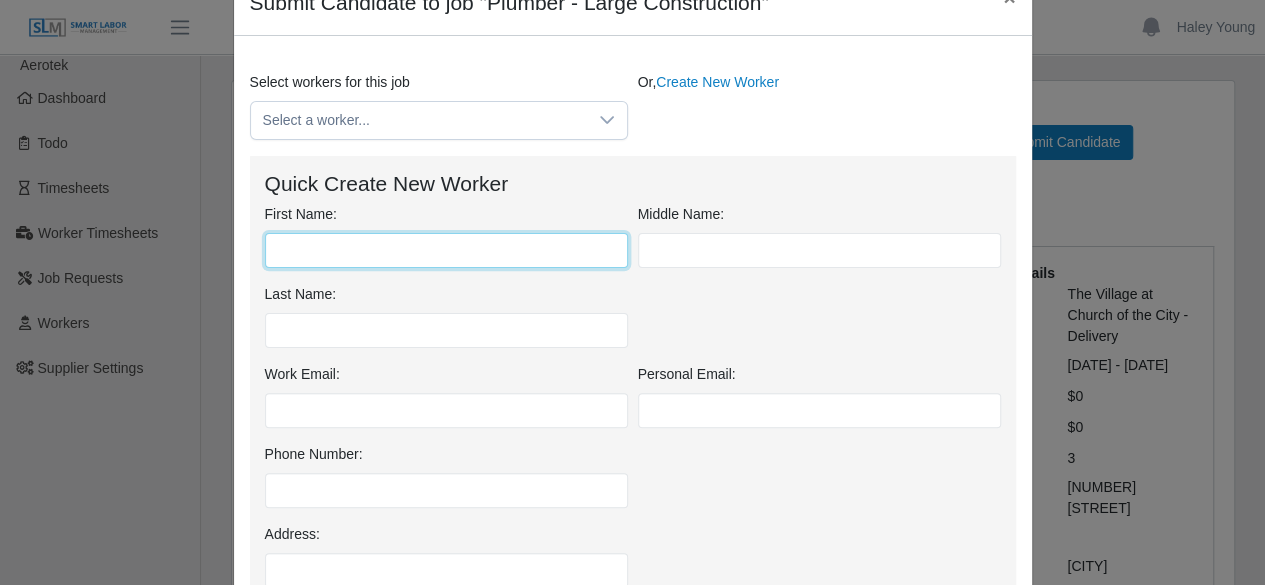 click on "First Name:" at bounding box center [446, 250] 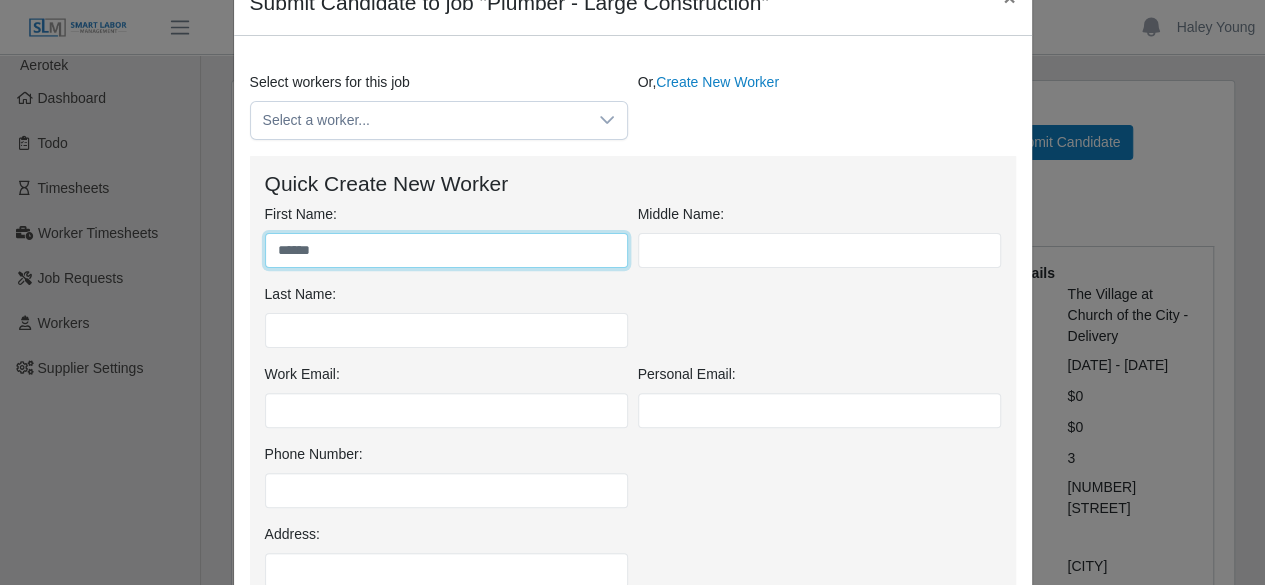 type on "******" 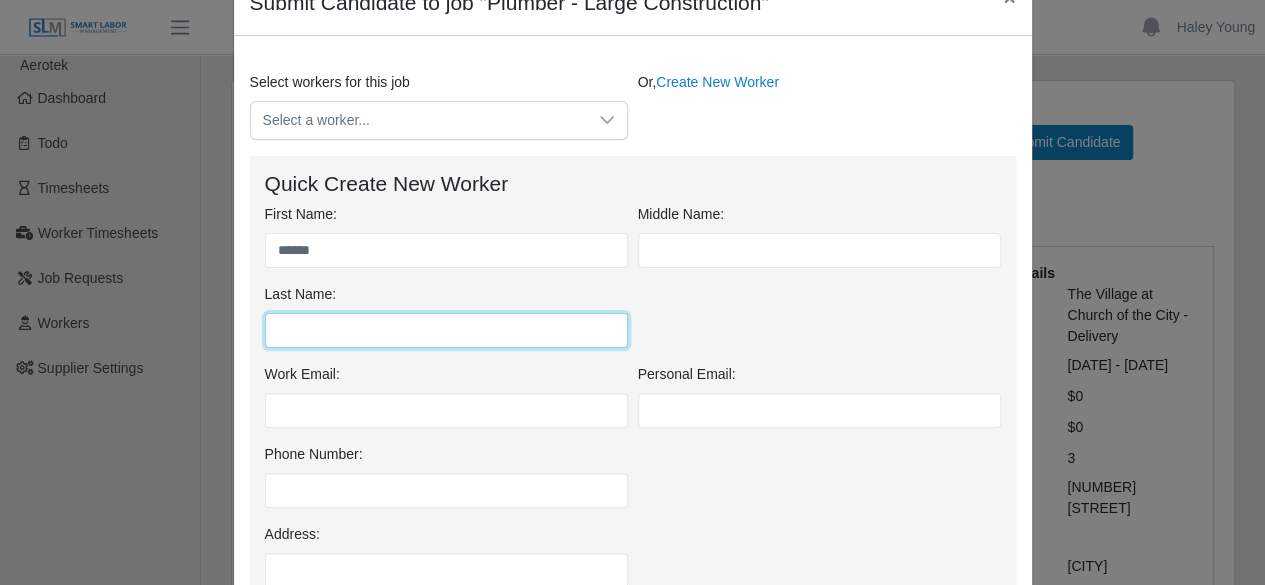 click on "Last Name:" at bounding box center [446, 330] 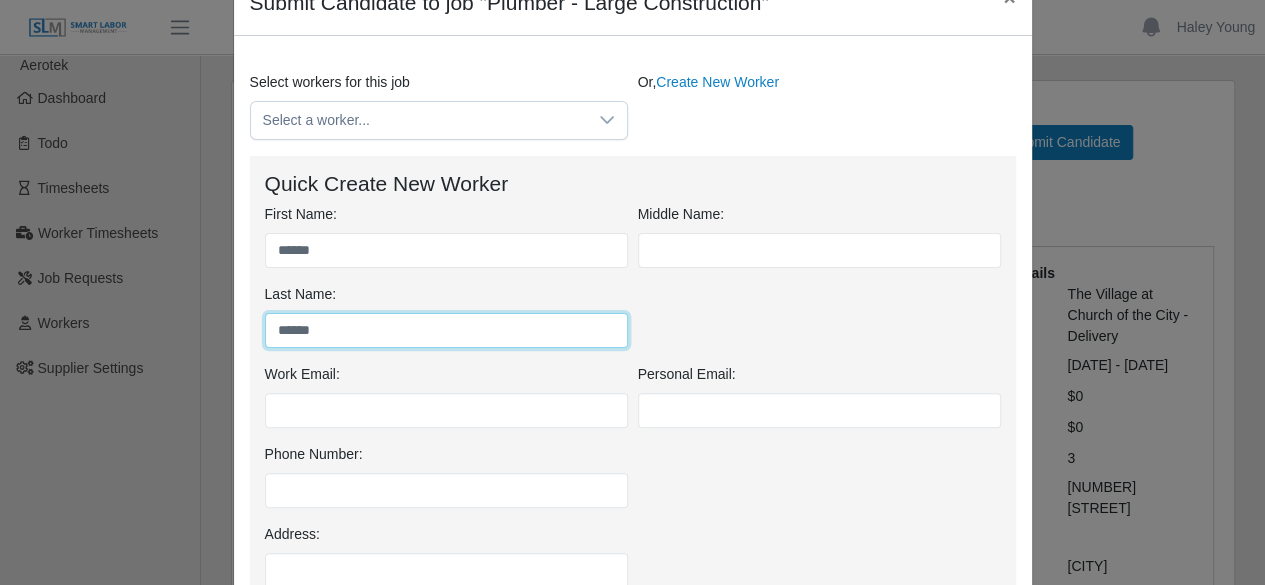 type on "******" 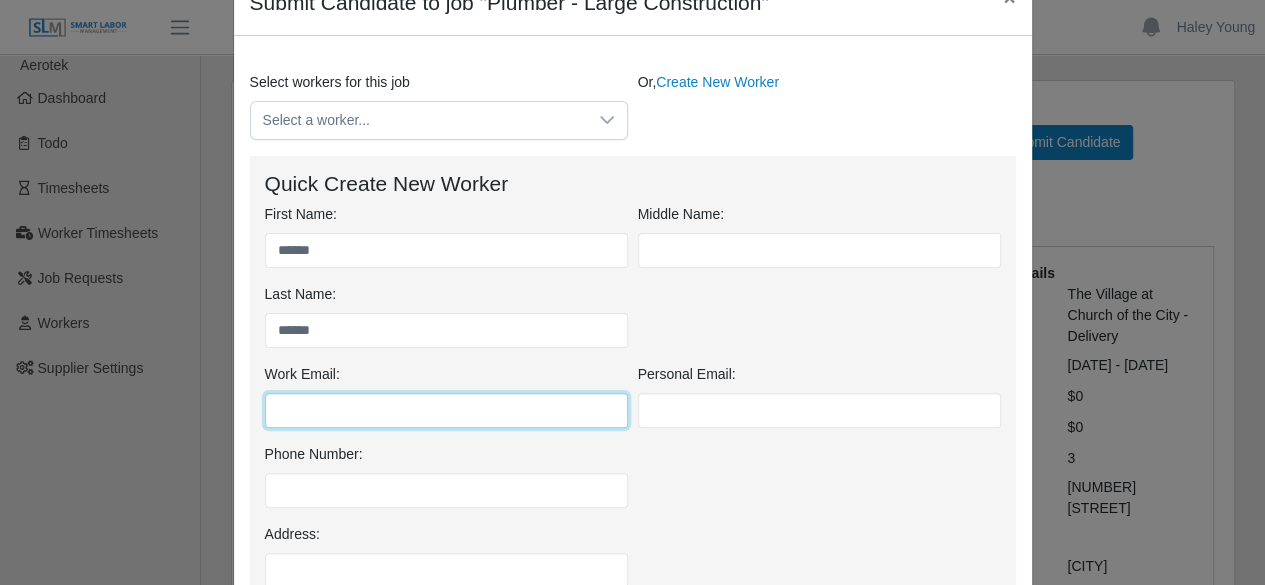 click on "Work Email:" at bounding box center (446, 410) 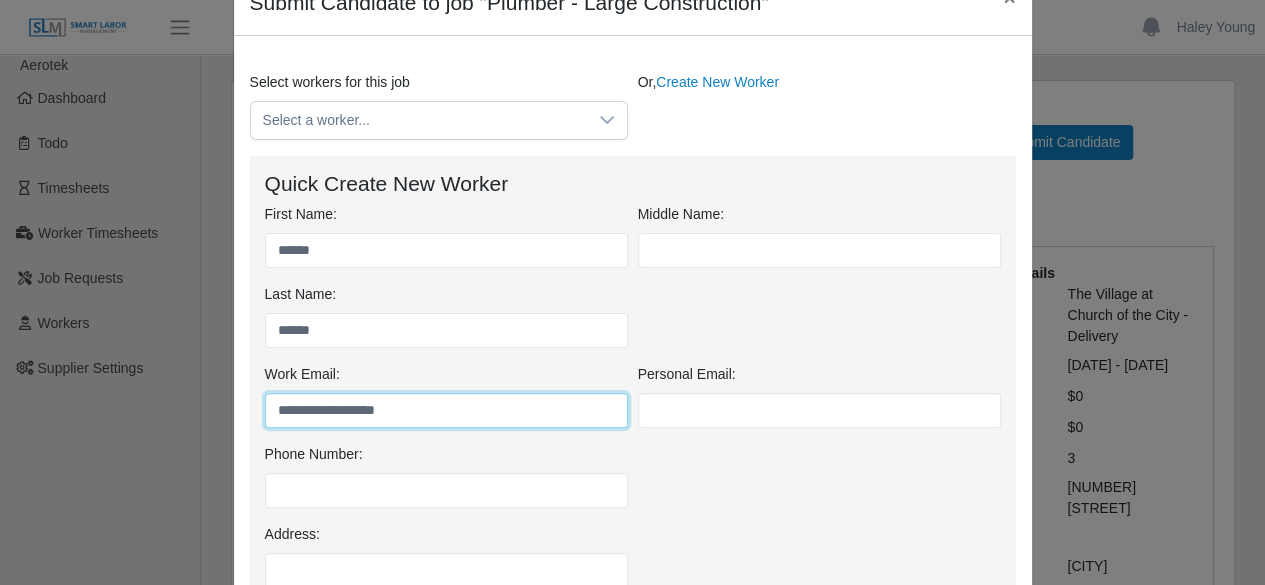 type on "**********" 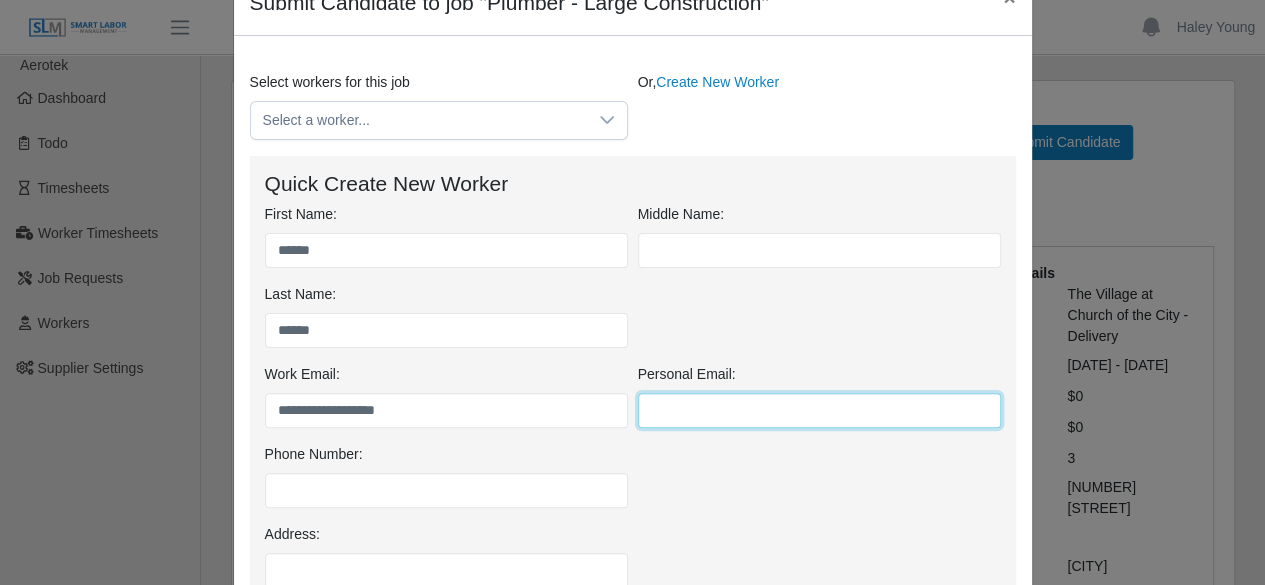 click on "Personal Email:" at bounding box center (819, 410) 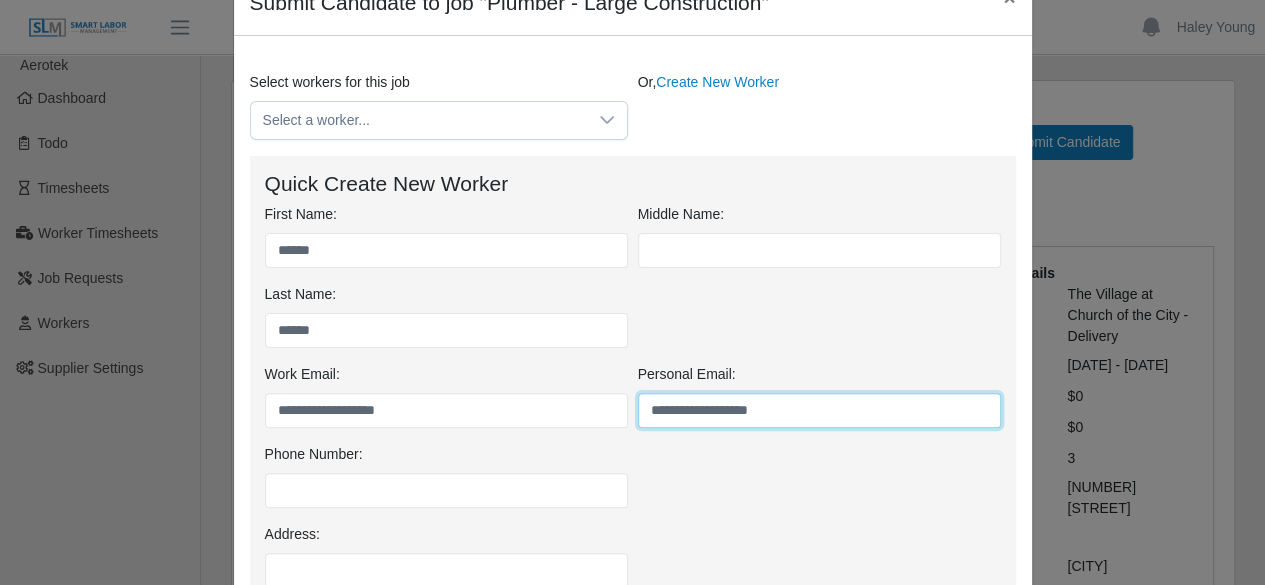 type on "**********" 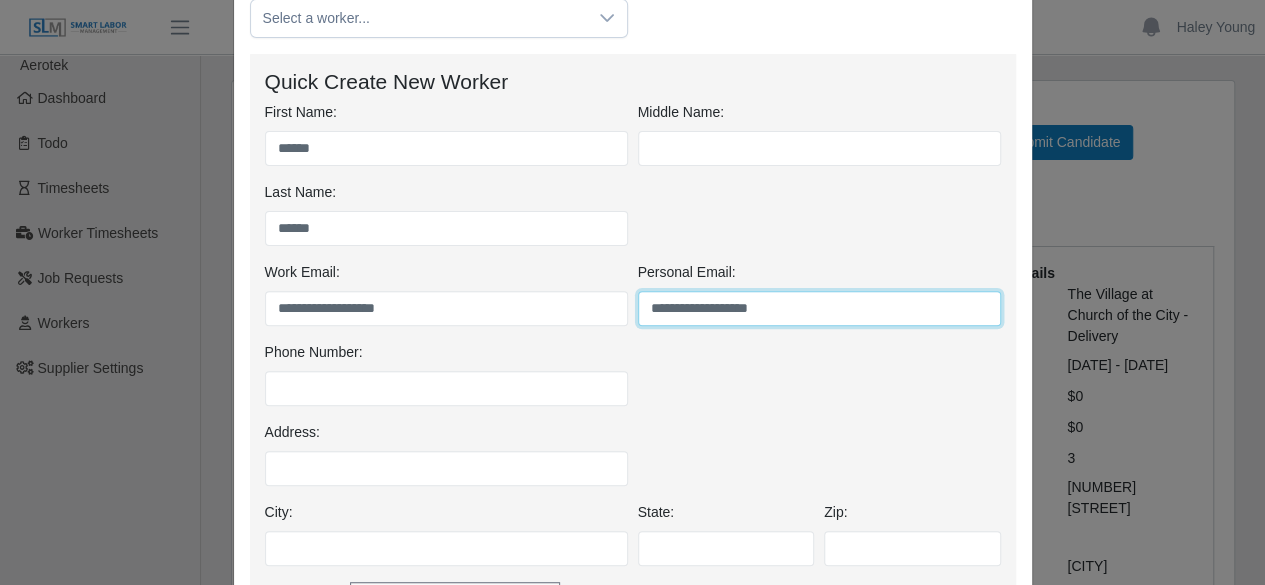 scroll, scrollTop: 300, scrollLeft: 0, axis: vertical 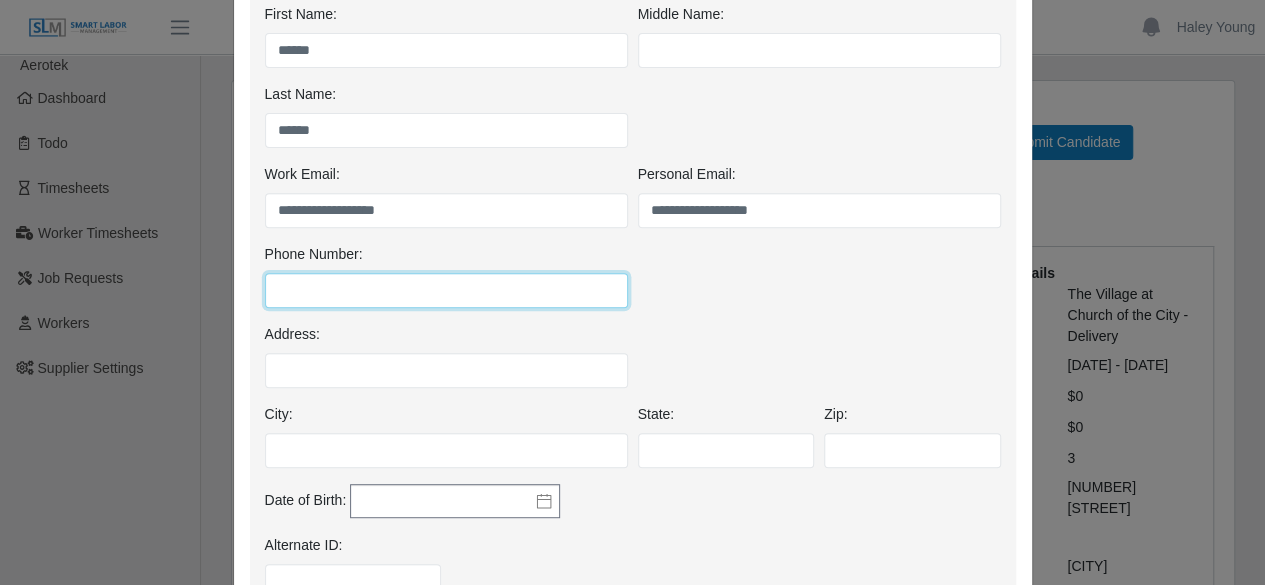 click on "Phone Number:" at bounding box center [446, 290] 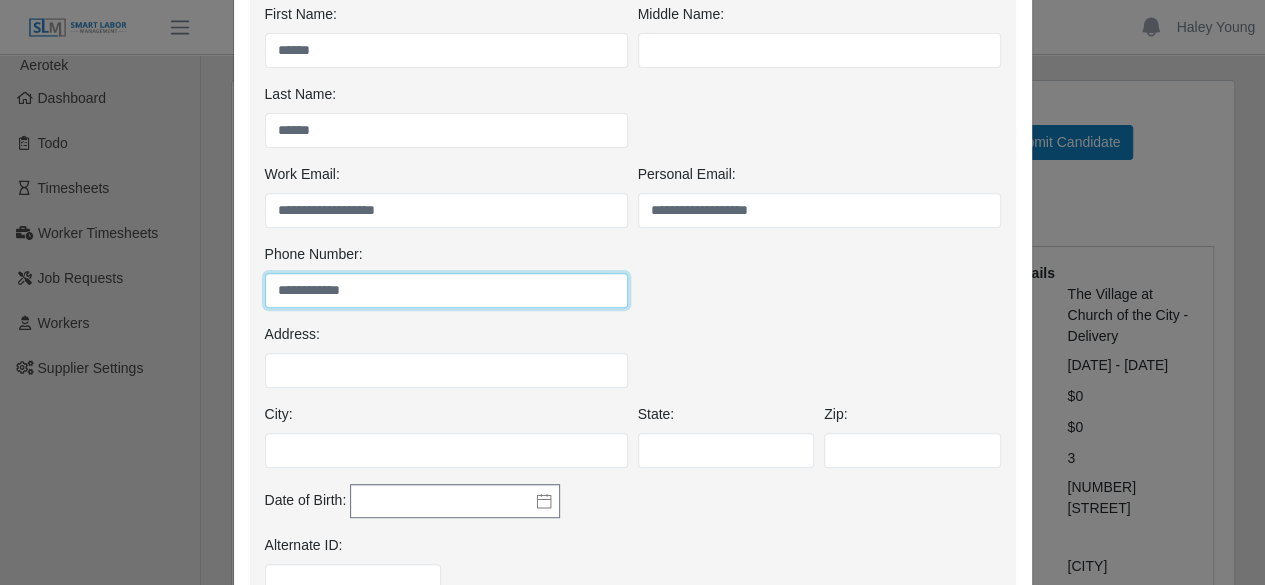 type on "**********" 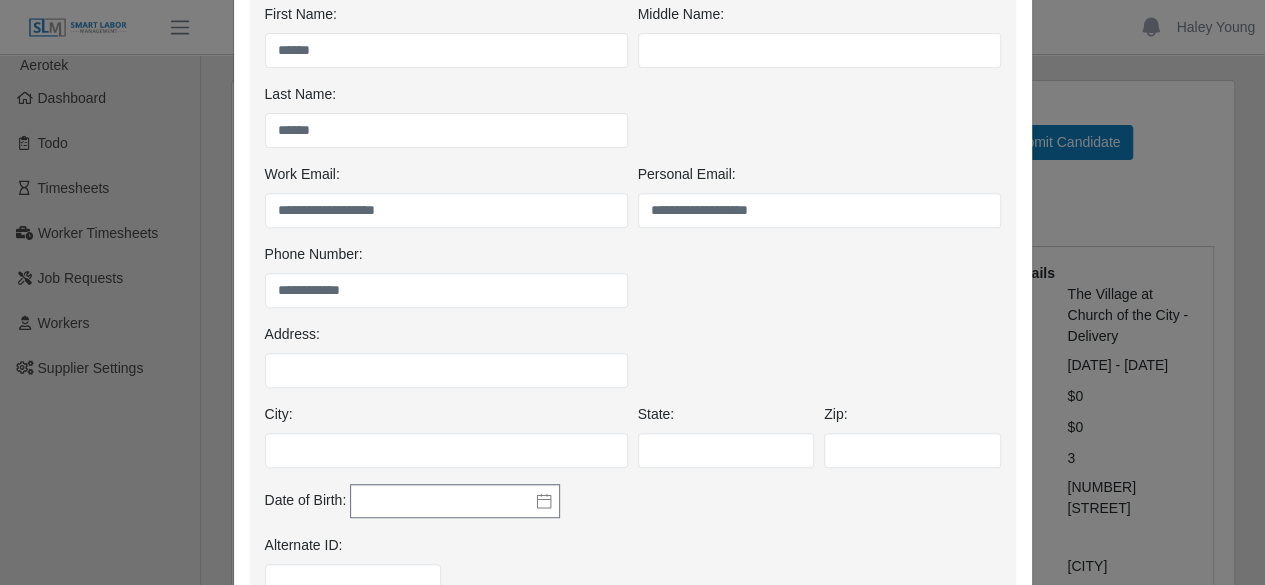 click on "**********" at bounding box center (633, 284) 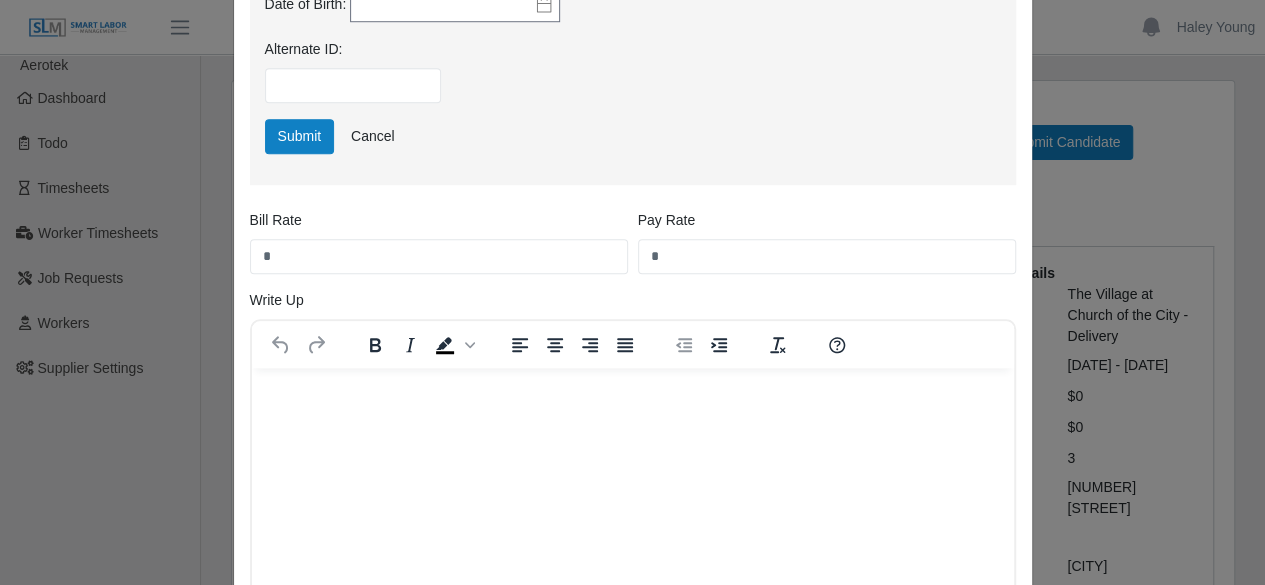 scroll, scrollTop: 800, scrollLeft: 0, axis: vertical 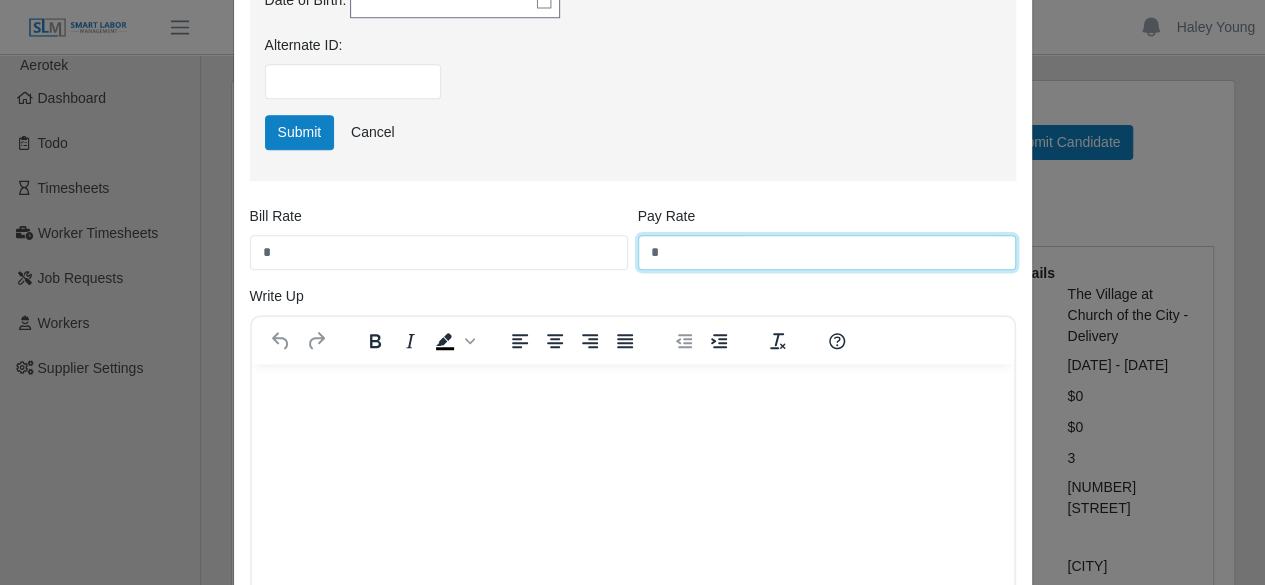 click on "*" at bounding box center [827, 252] 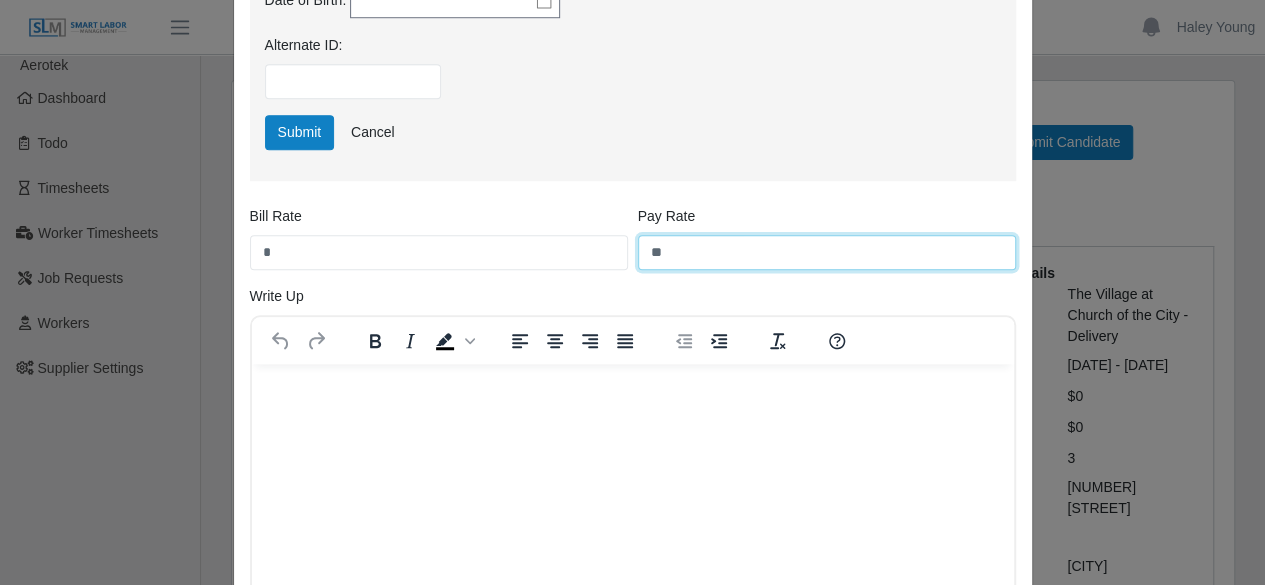 type on "**" 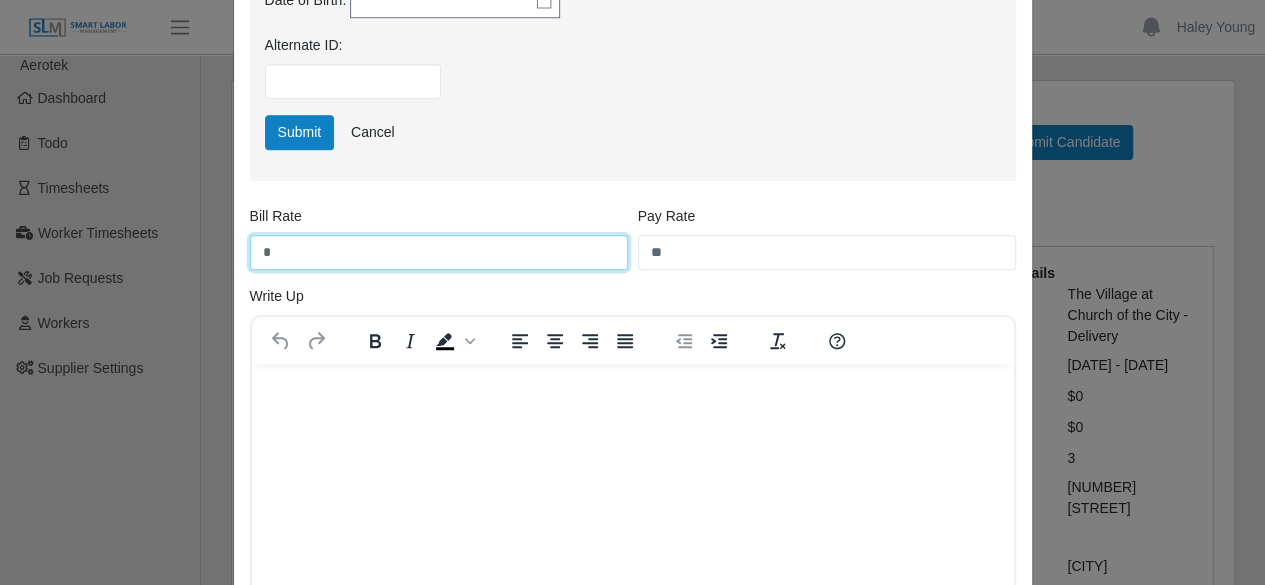 click on "*" at bounding box center [439, 252] 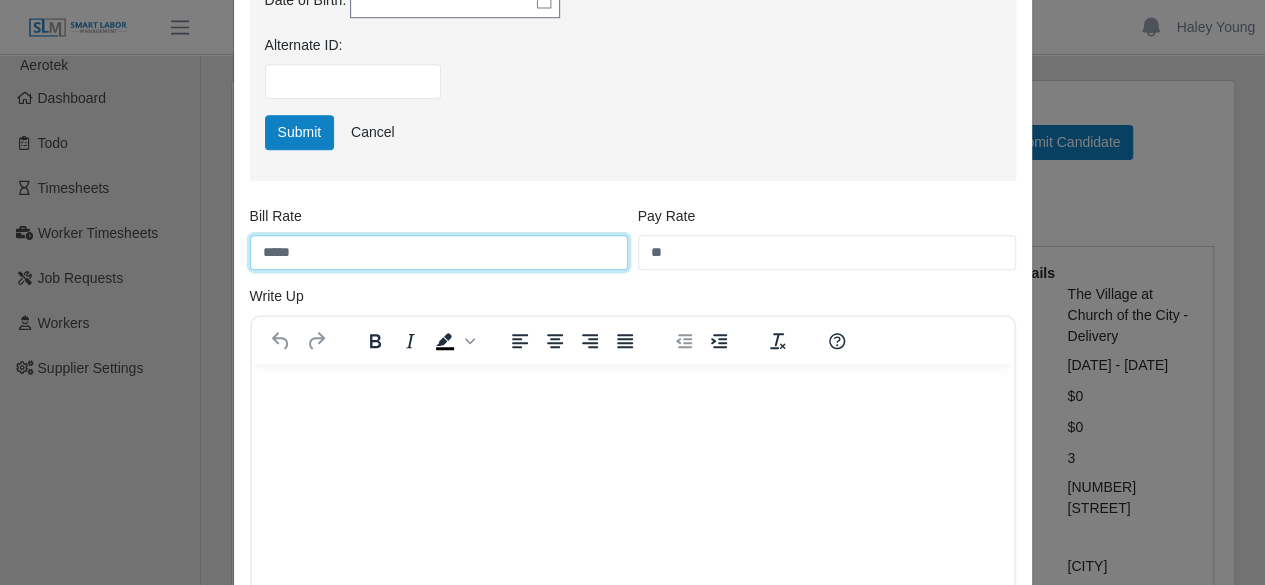 type on "*****" 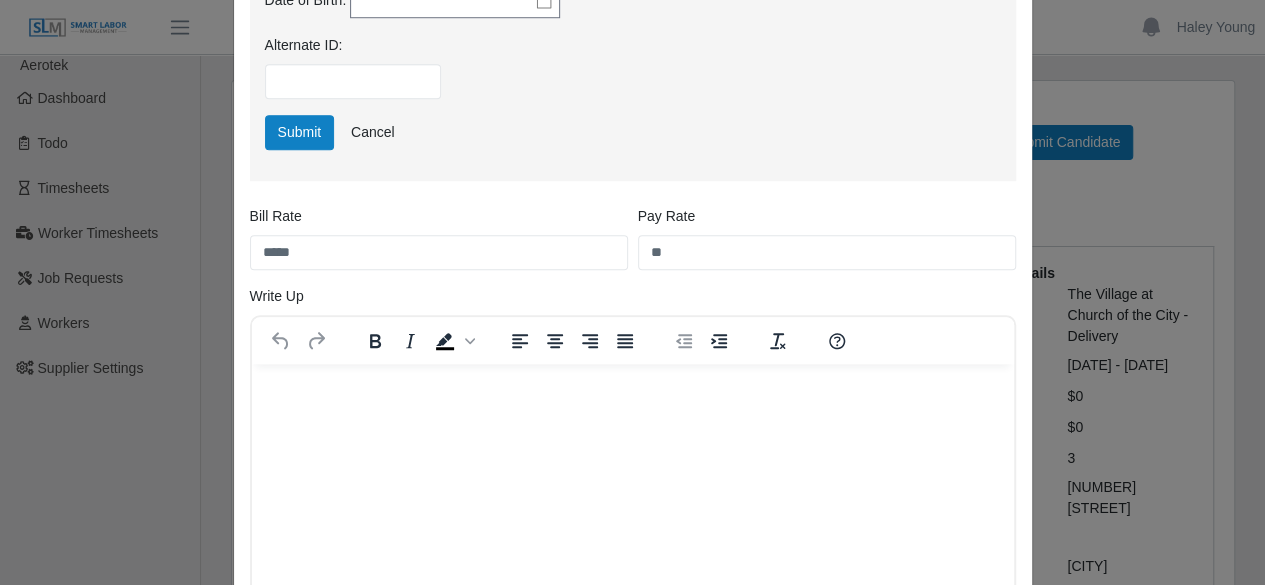 click at bounding box center [632, 391] 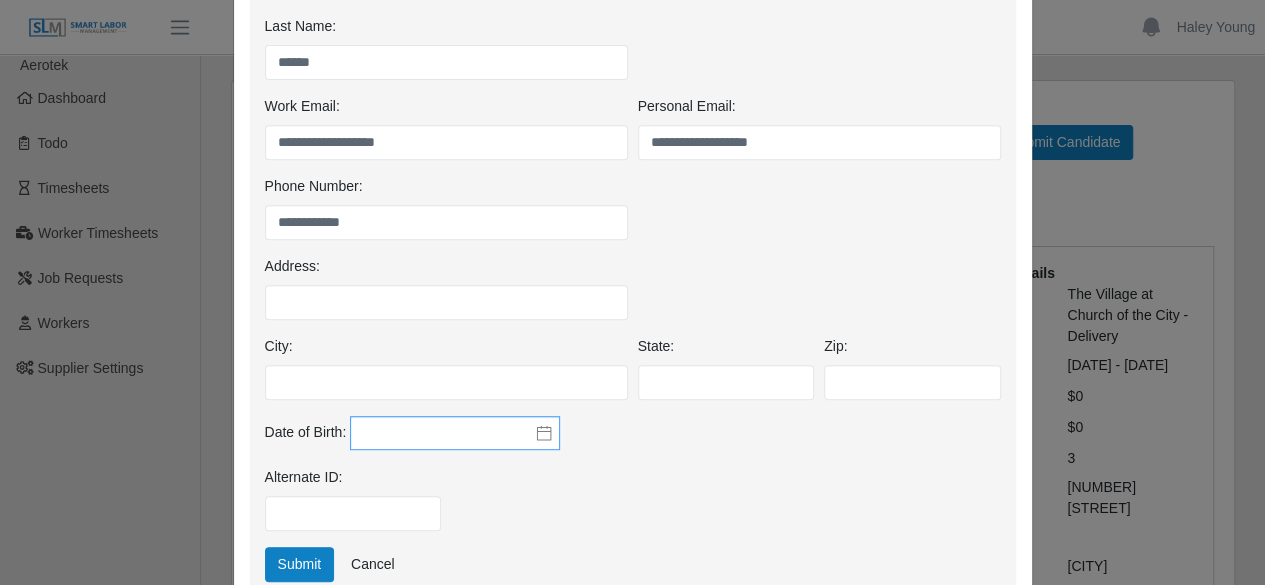 scroll, scrollTop: 400, scrollLeft: 0, axis: vertical 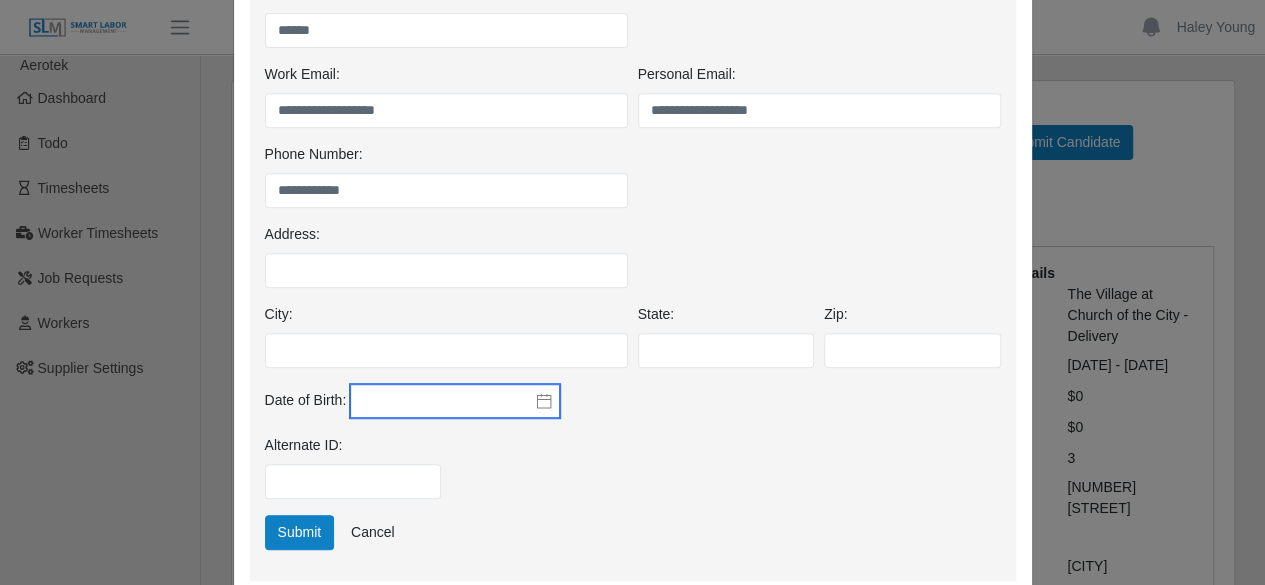 click at bounding box center [455, 401] 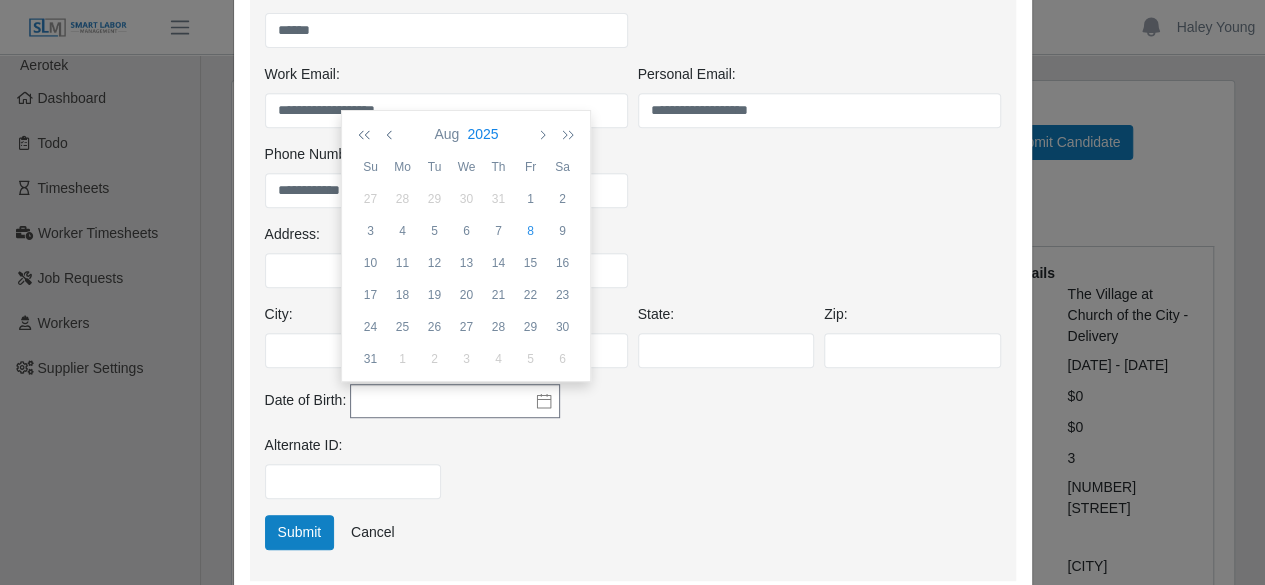 click on "2025" 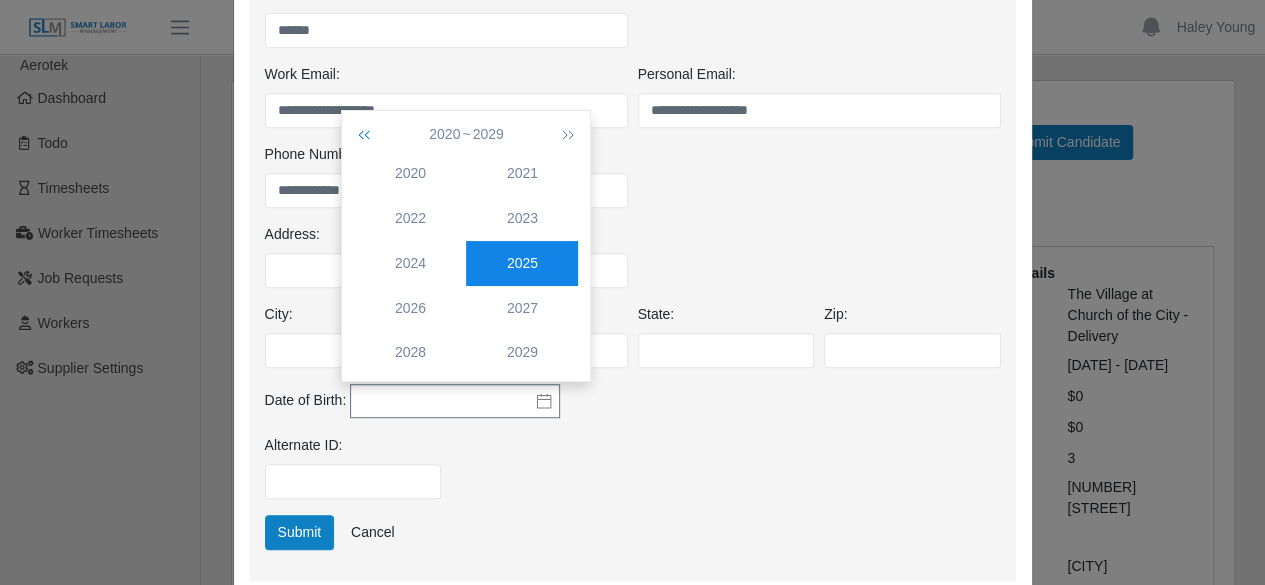 click at bounding box center [368, 134] 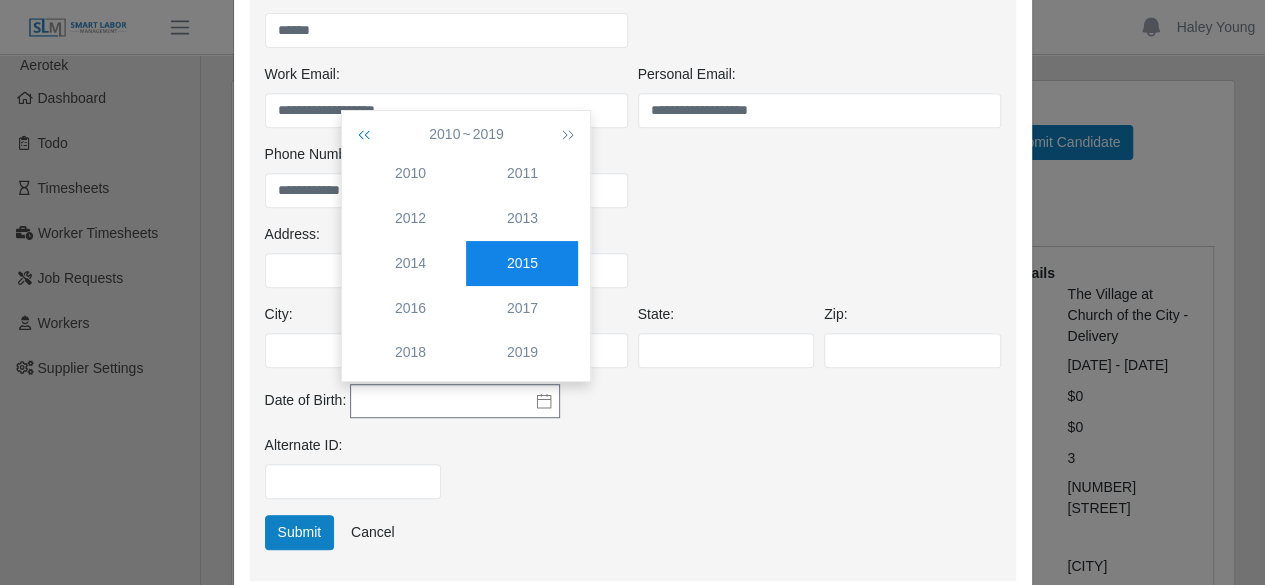 click at bounding box center (368, 134) 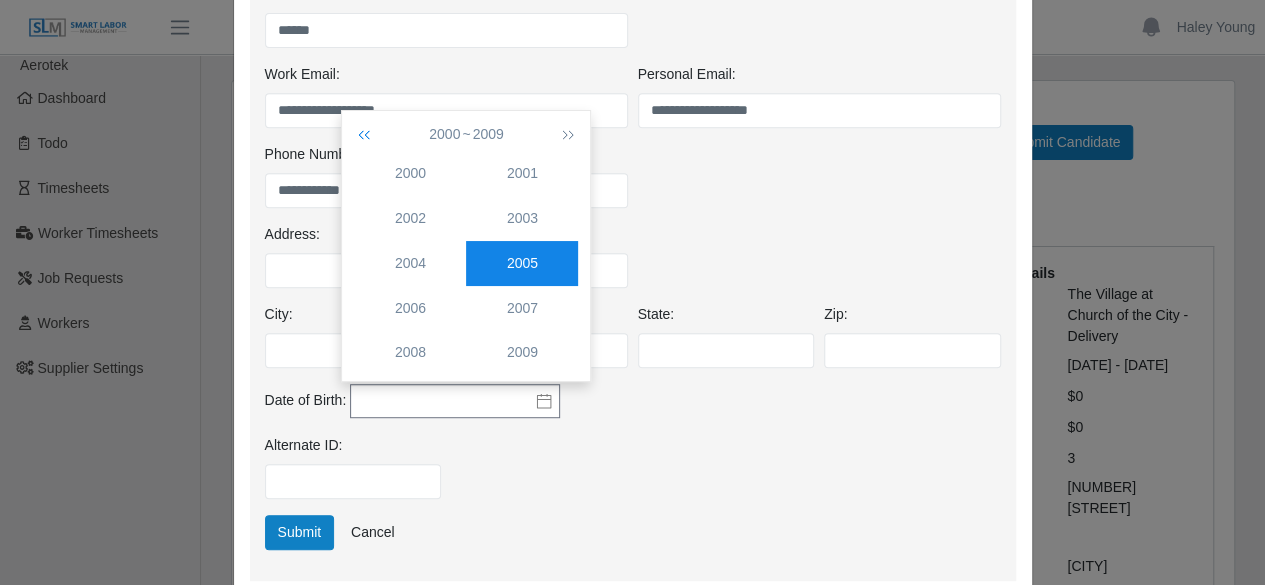 click at bounding box center [368, 134] 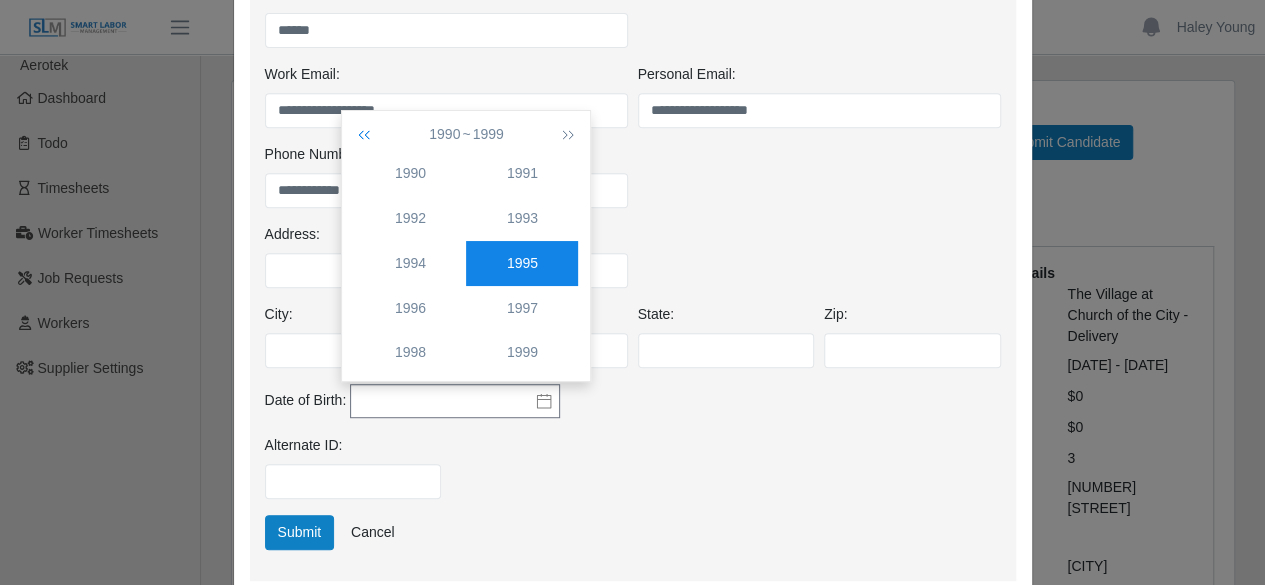 click at bounding box center (368, 134) 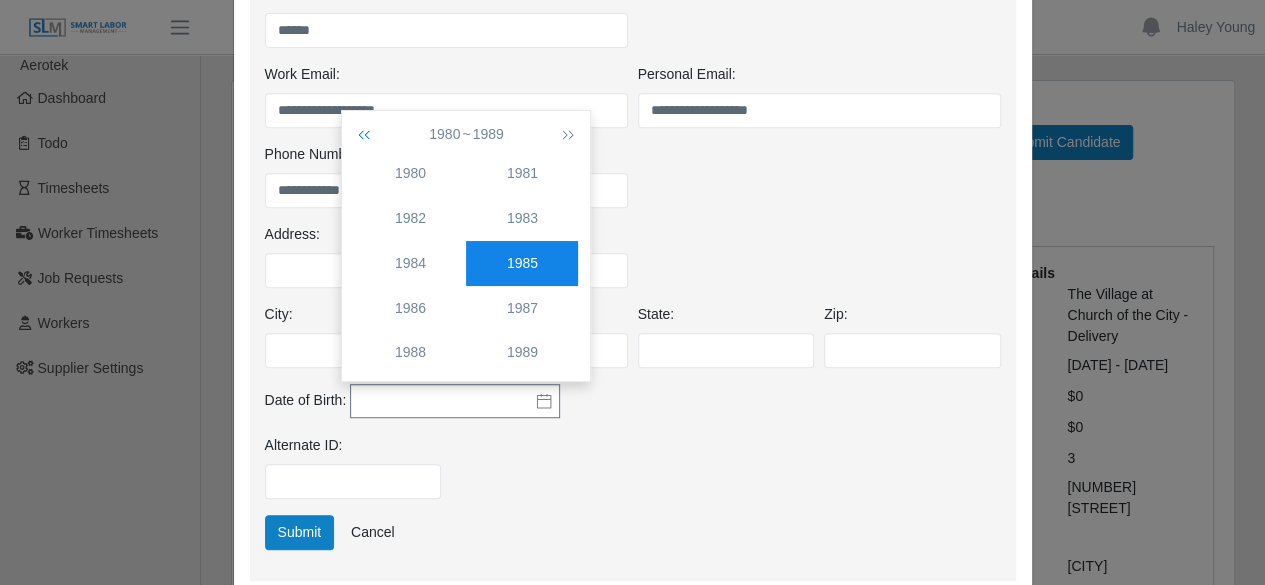 click at bounding box center [368, 134] 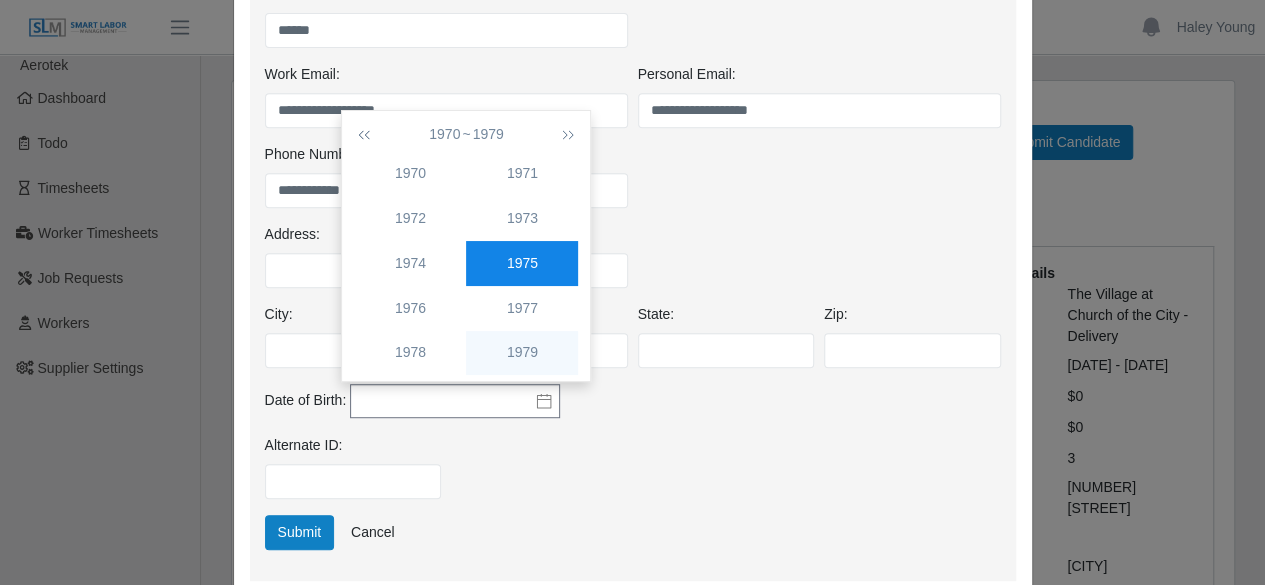 click on "1979" at bounding box center [522, 352] 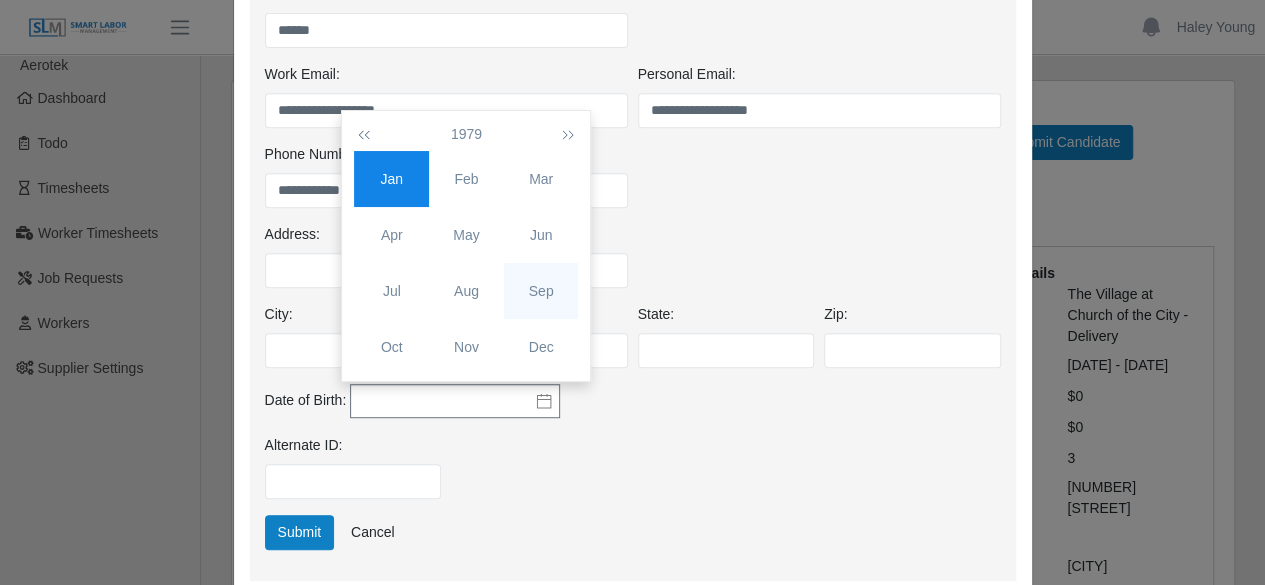 click on "Sep" at bounding box center [541, 291] 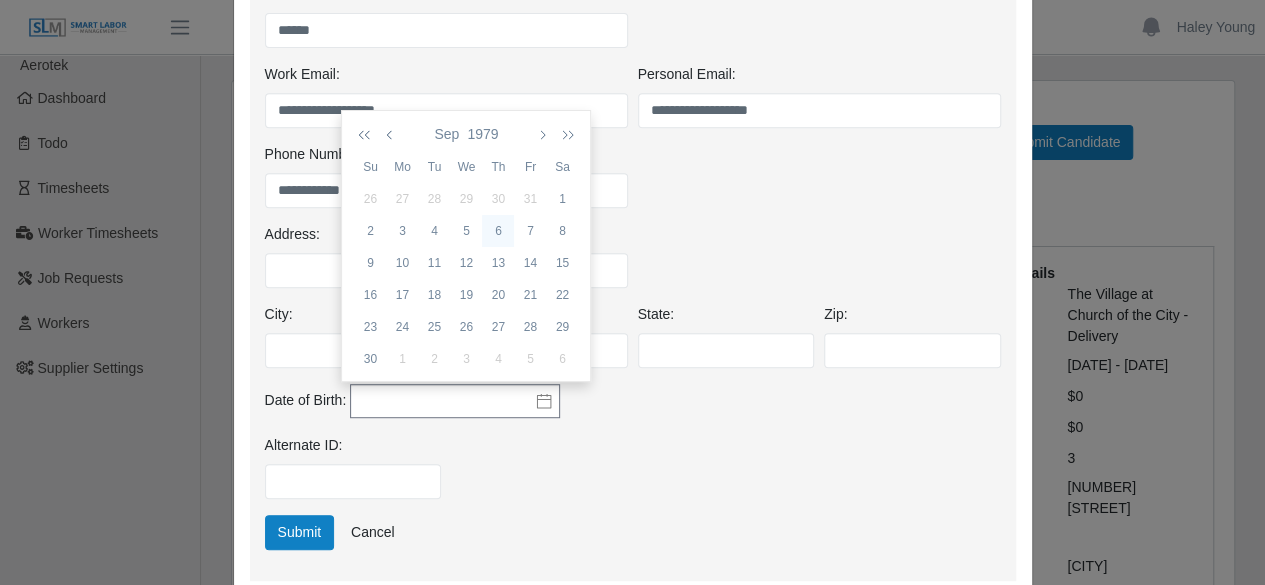 click on "6" at bounding box center [498, 231] 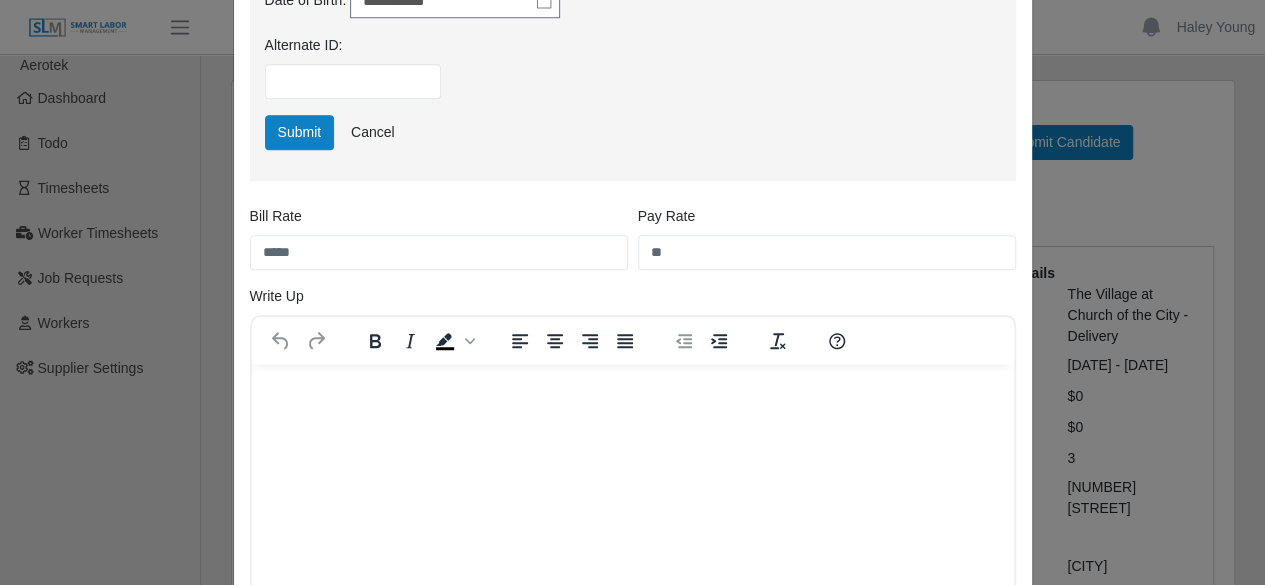 scroll, scrollTop: 700, scrollLeft: 0, axis: vertical 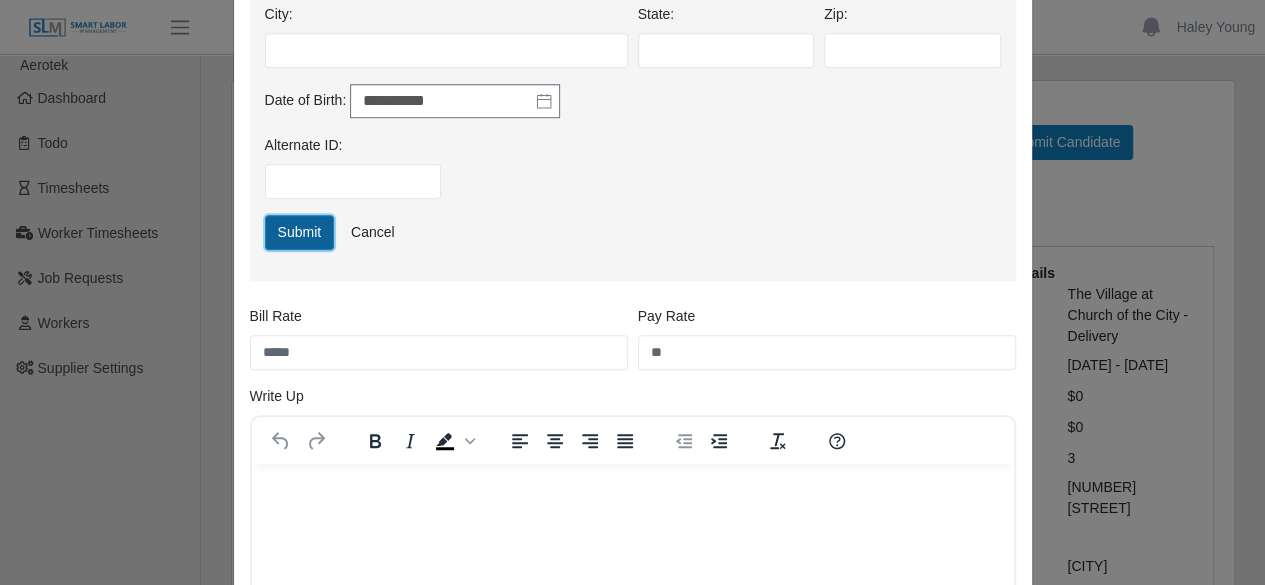 click on "Submit" at bounding box center [300, 232] 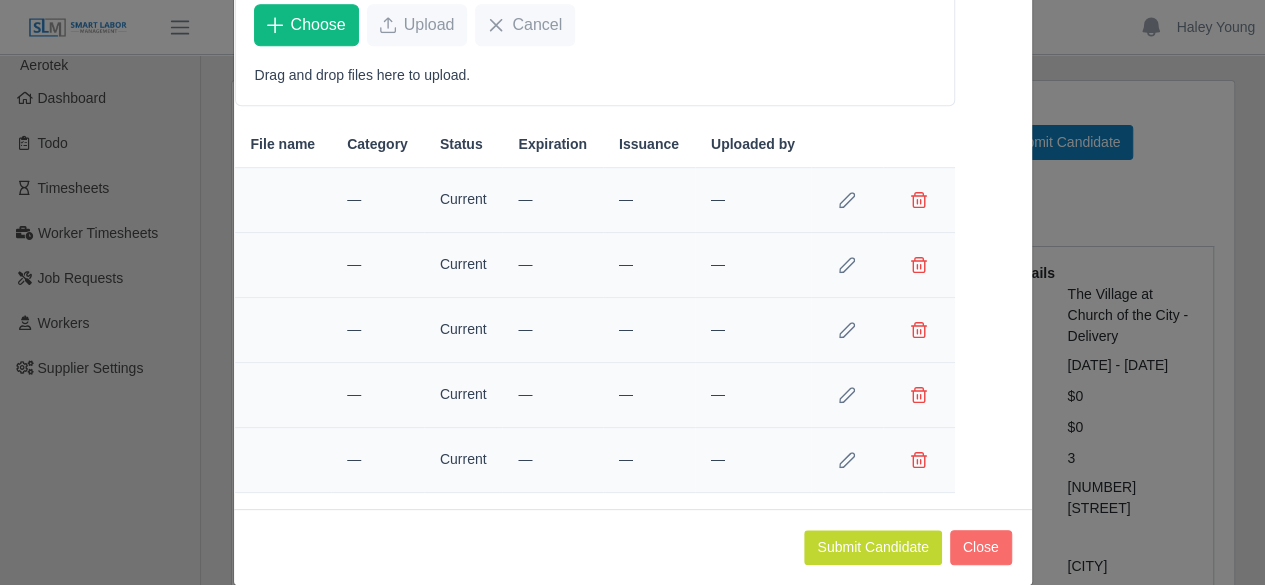 scroll, scrollTop: 767, scrollLeft: 0, axis: vertical 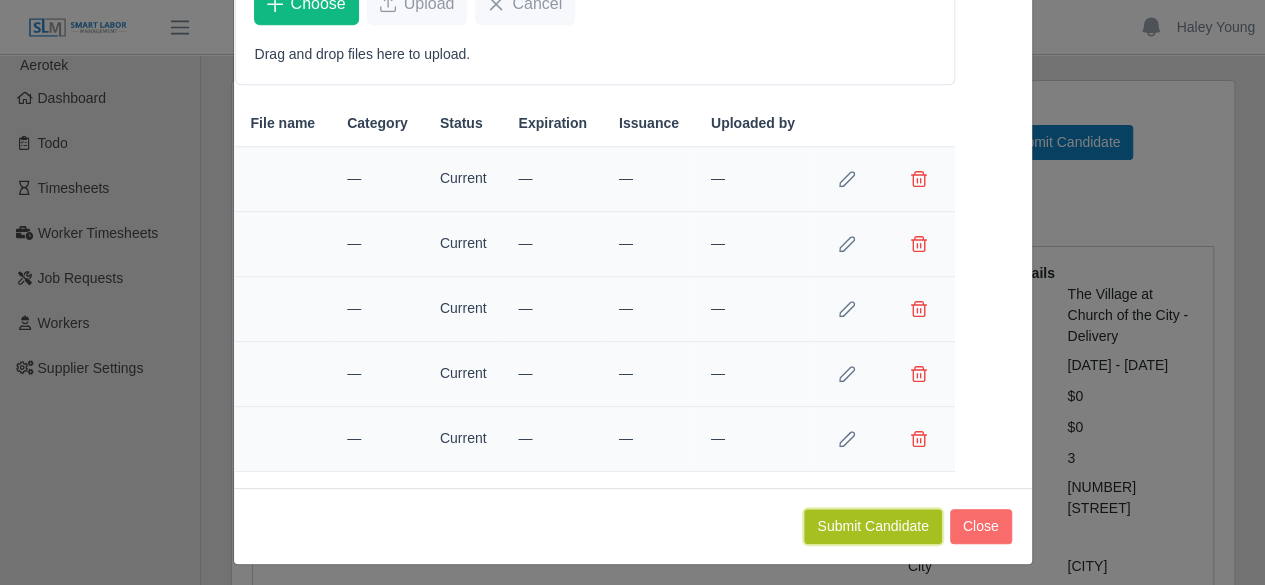 click on "Submit Candidate" 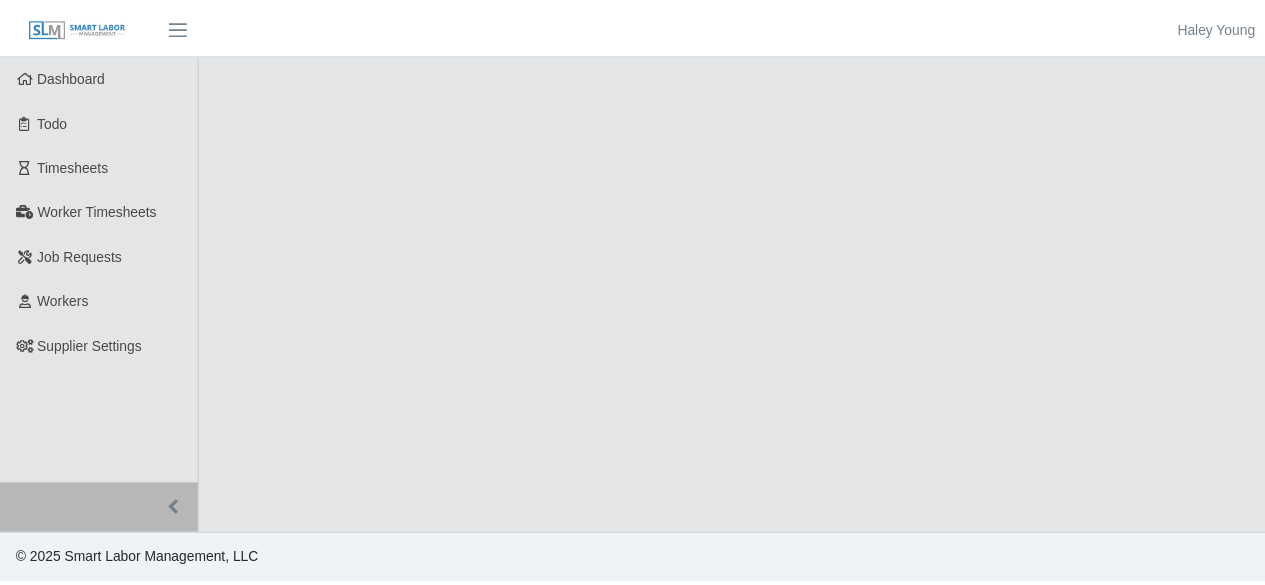 scroll, scrollTop: 0, scrollLeft: 0, axis: both 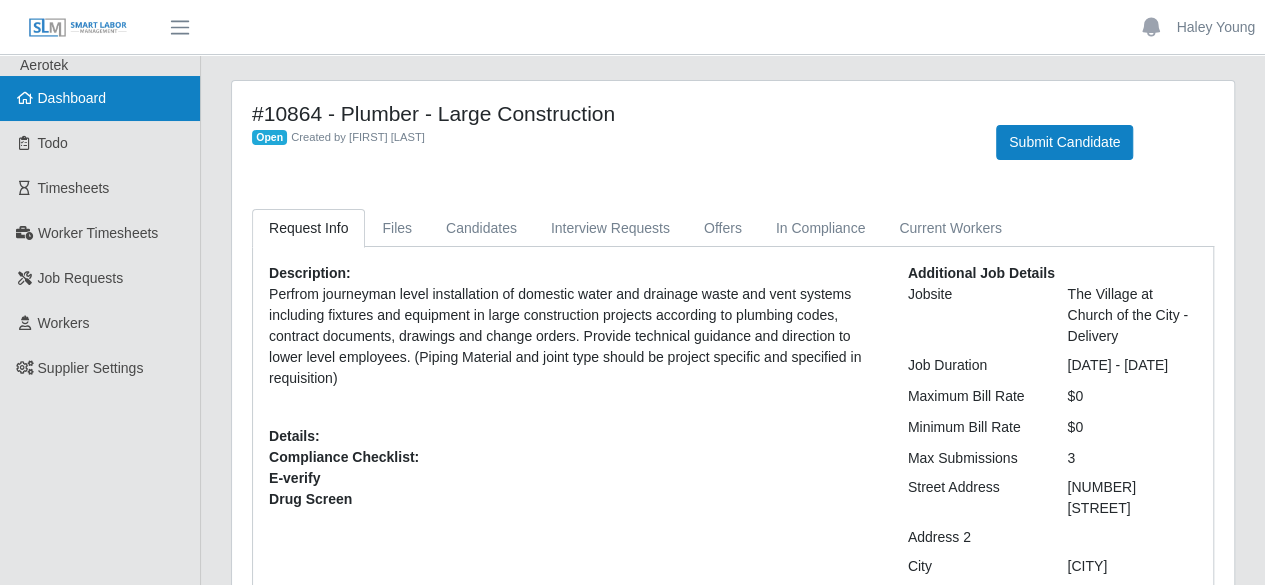 click on "Dashboard" at bounding box center [72, 98] 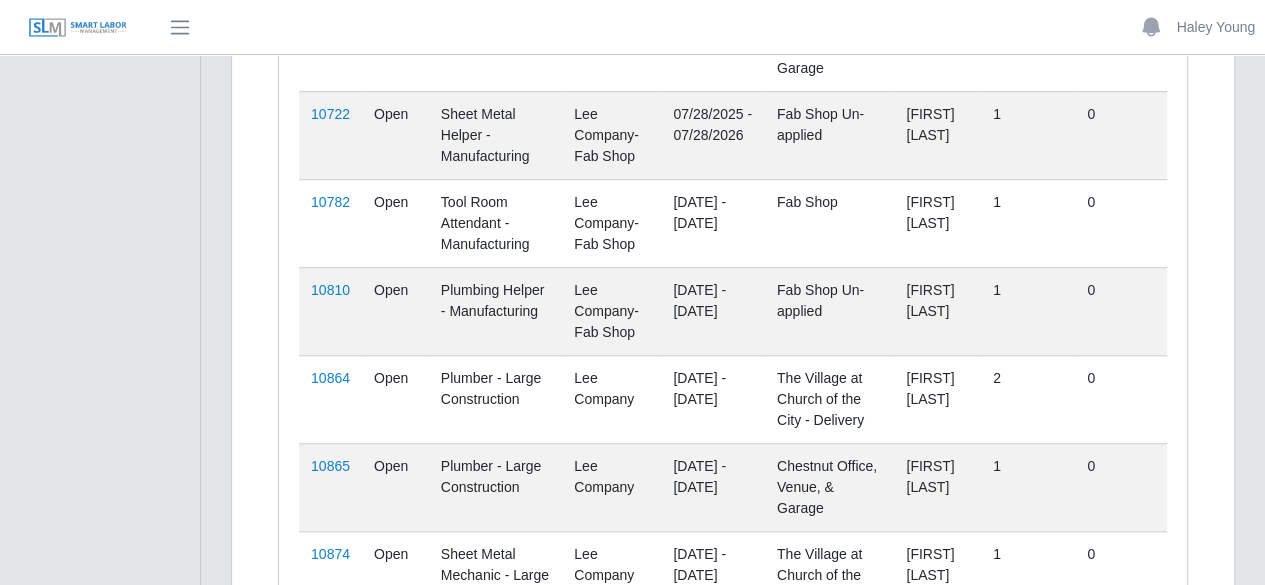 scroll, scrollTop: 700, scrollLeft: 0, axis: vertical 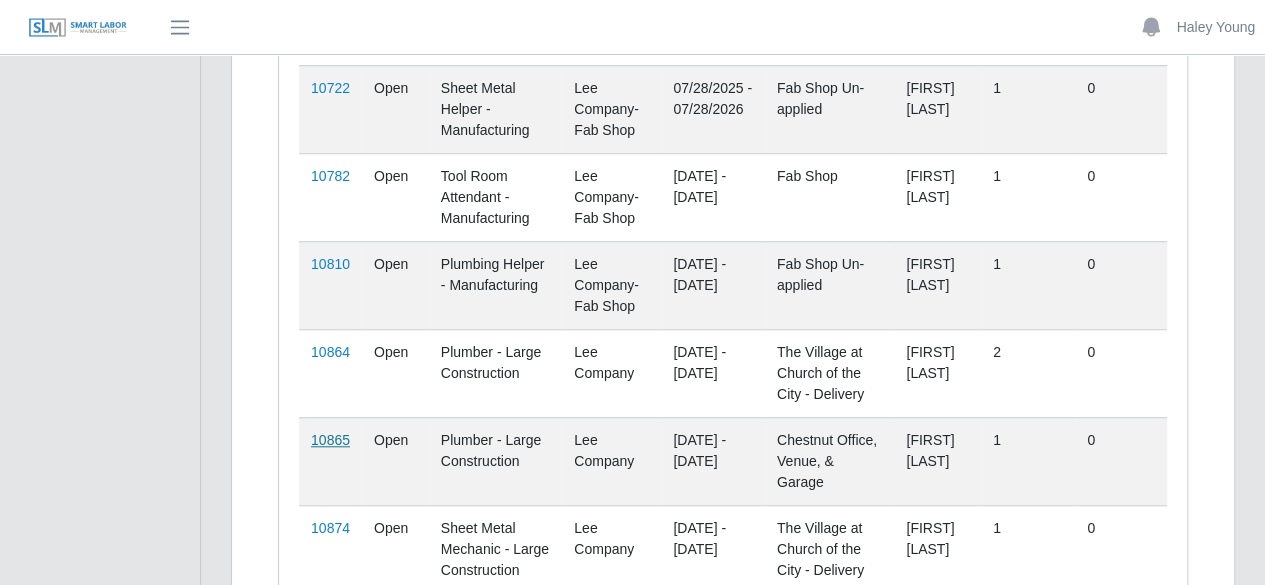 click on "10865" at bounding box center [330, 440] 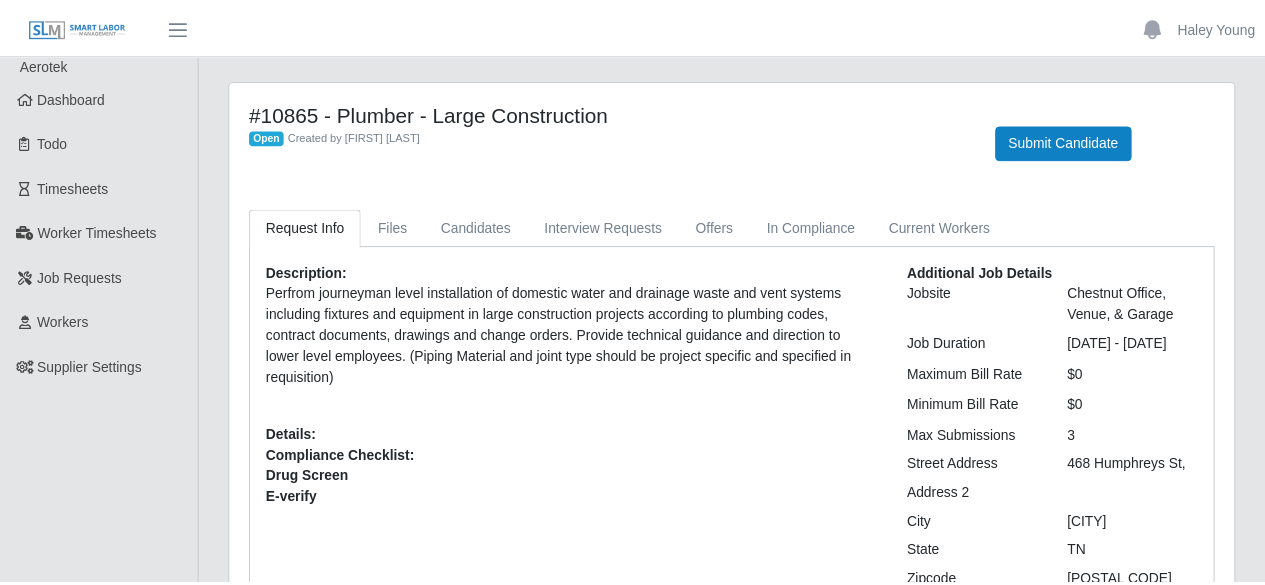 scroll, scrollTop: 0, scrollLeft: 0, axis: both 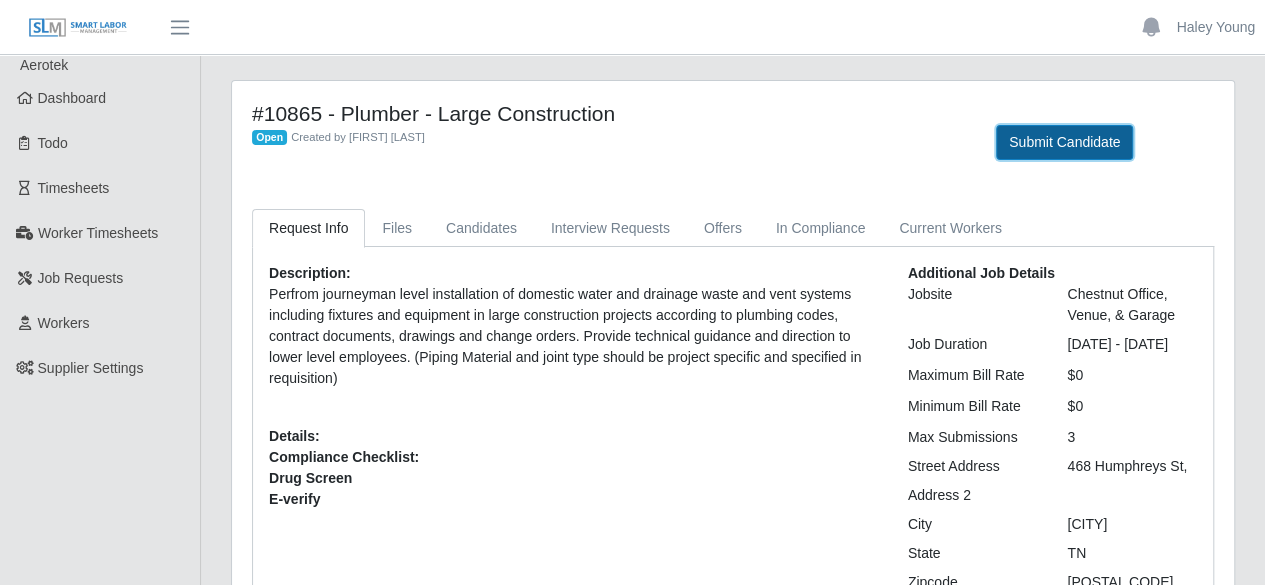 click on "Submit Candidate" at bounding box center (1064, 142) 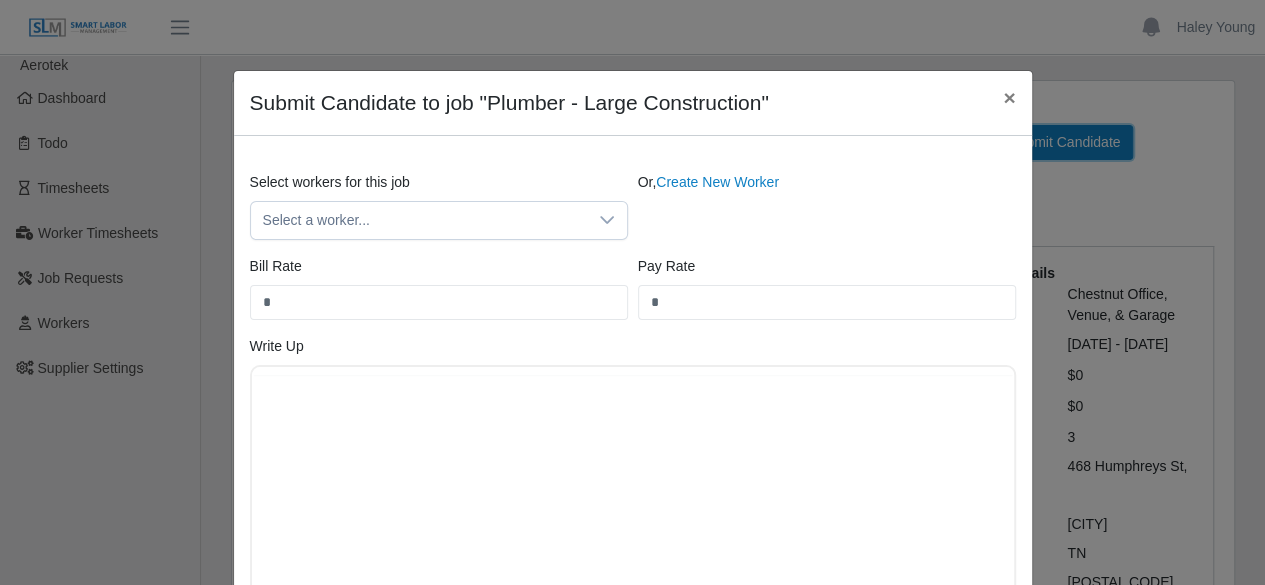 scroll, scrollTop: 0, scrollLeft: 0, axis: both 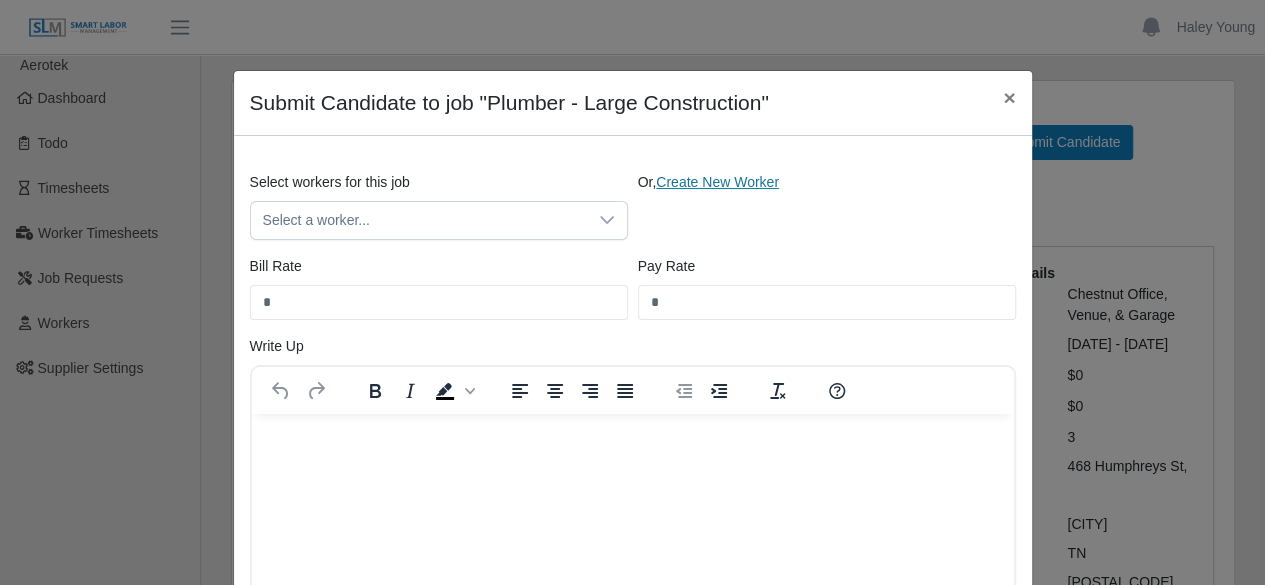 click on "Create New Worker" at bounding box center [717, 182] 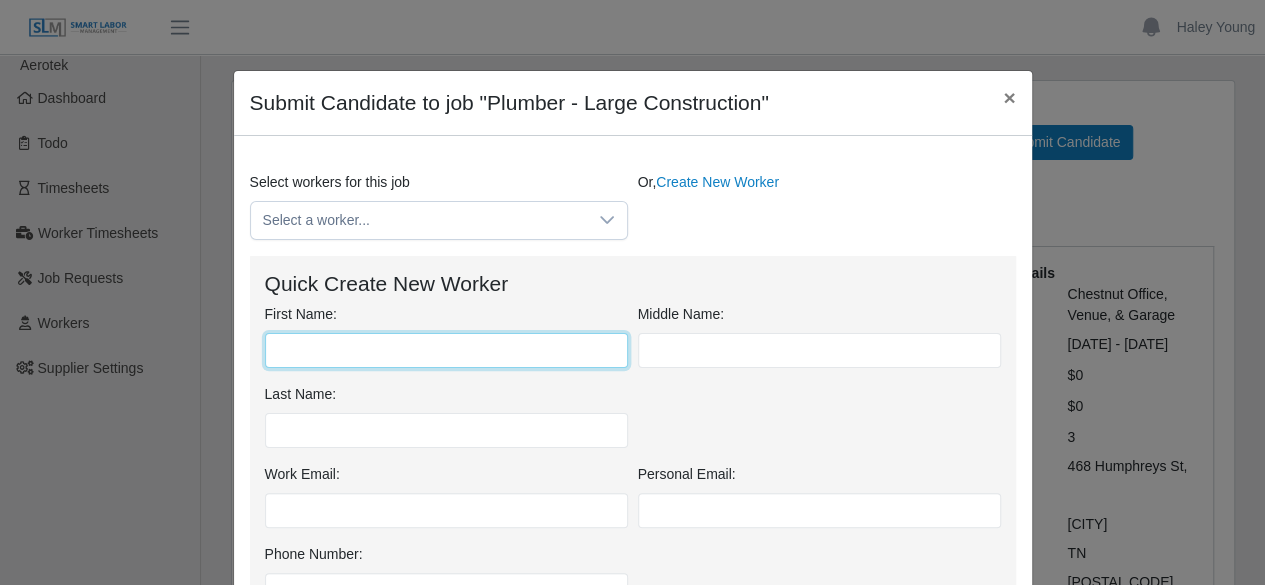 click on "First Name:" at bounding box center [446, 350] 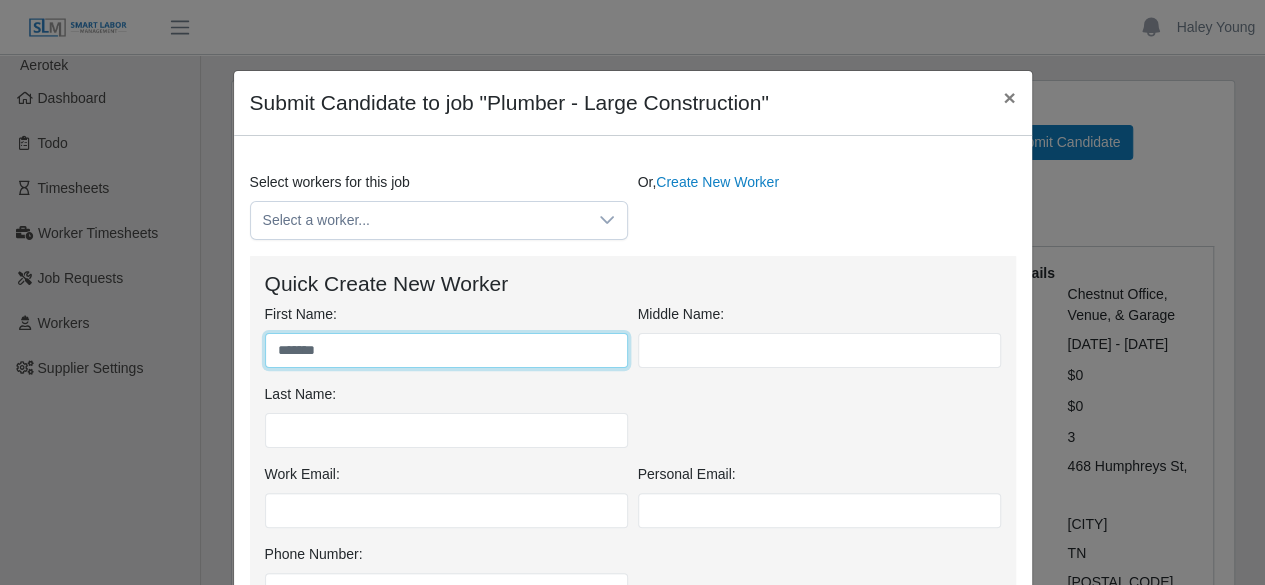 type on "*******" 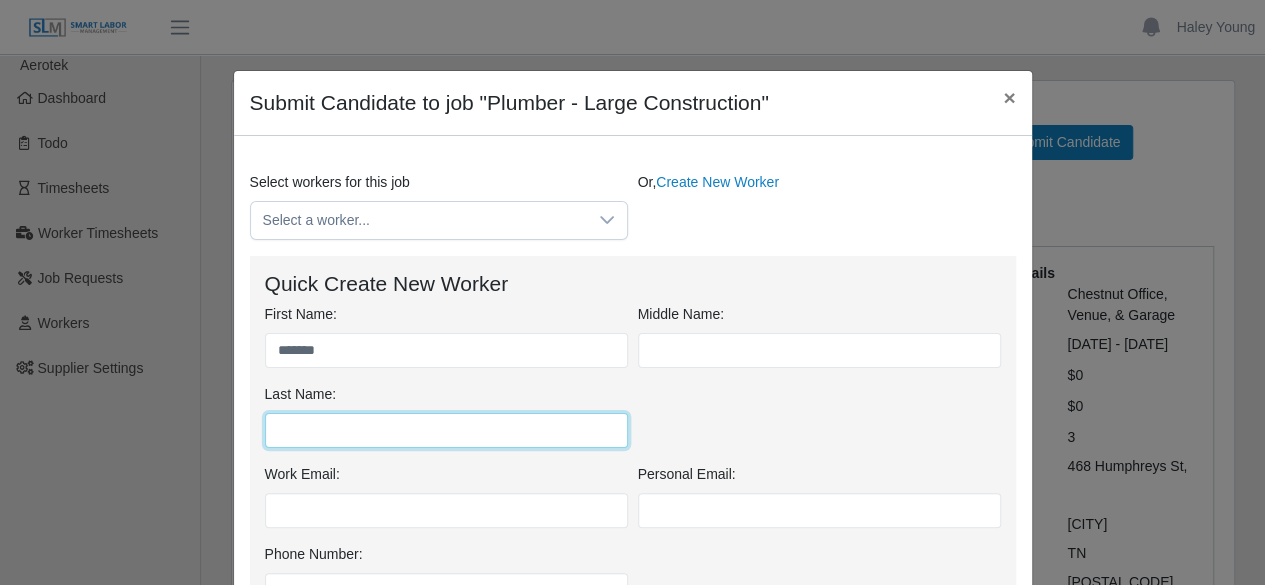 click on "Last Name:" at bounding box center (446, 430) 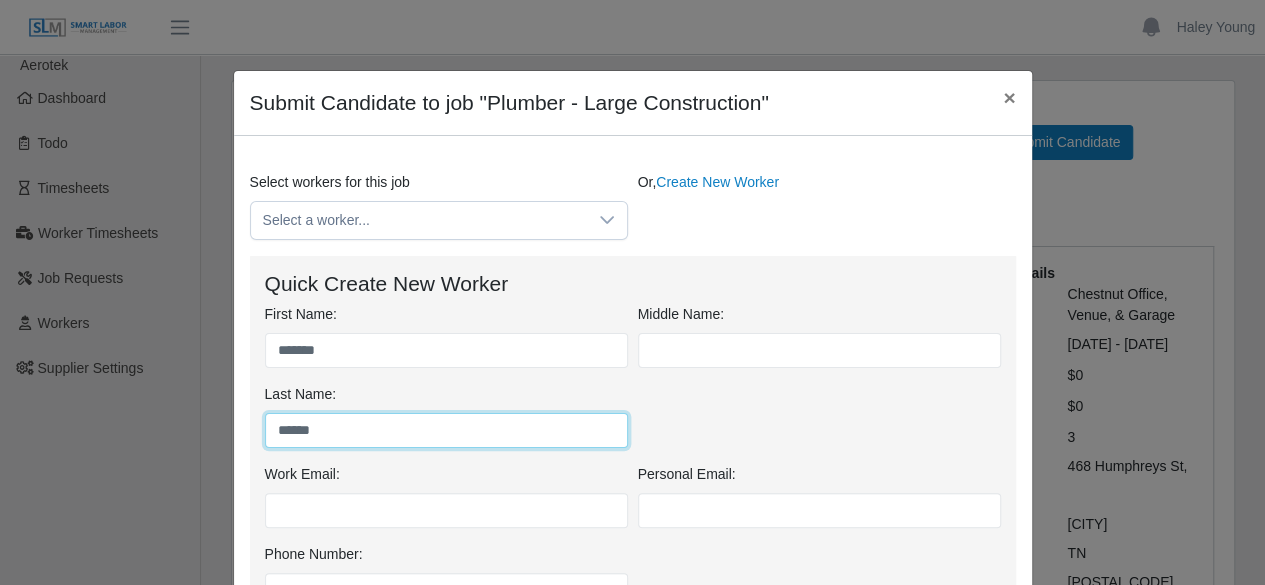 type on "******" 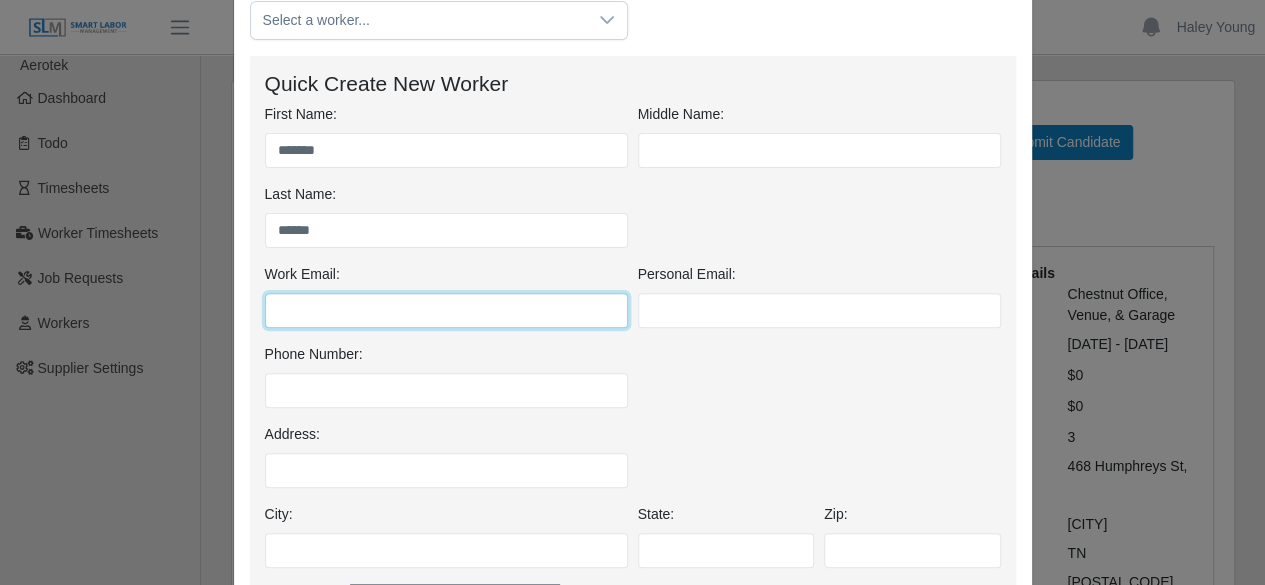 click on "Work Email:" at bounding box center [446, 310] 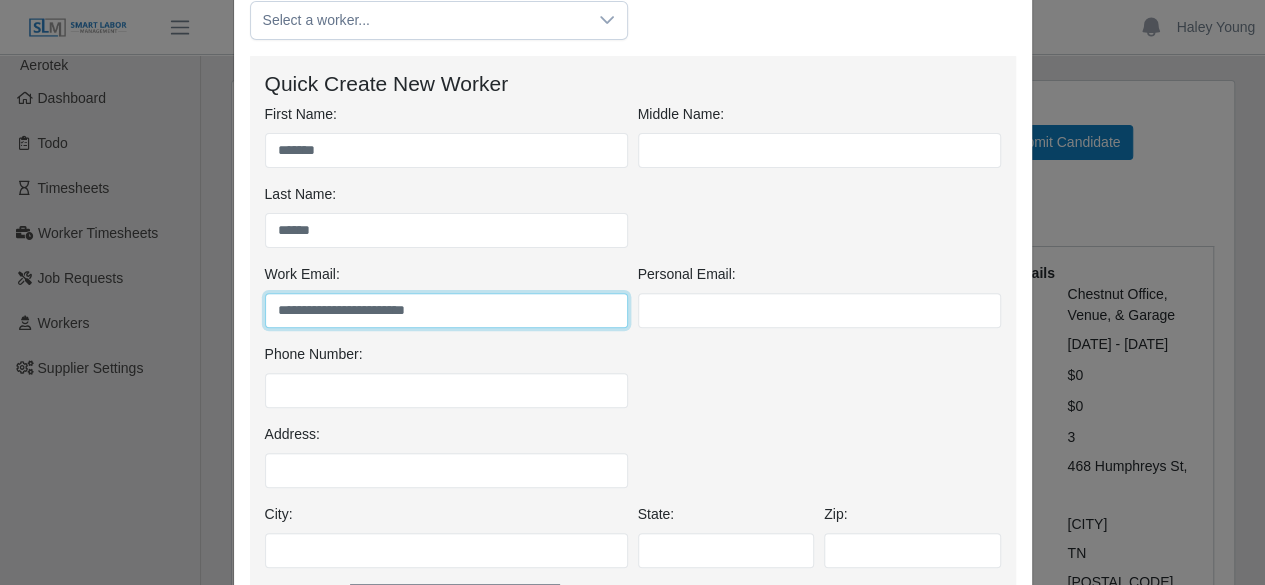 type on "**********" 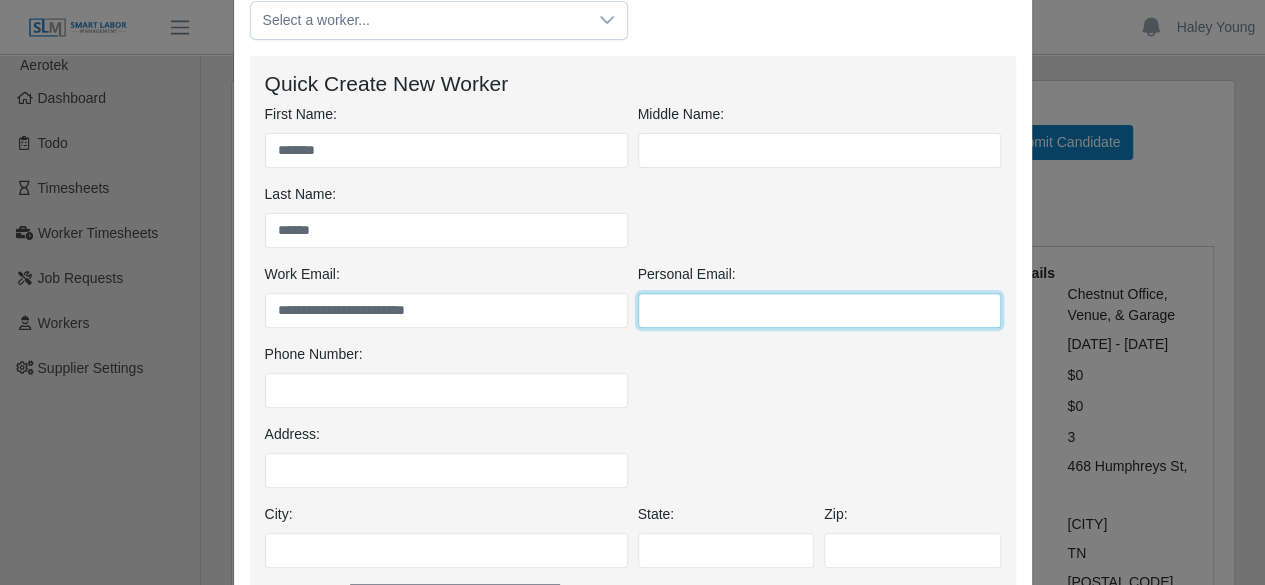 click on "Personal Email:" at bounding box center (819, 310) 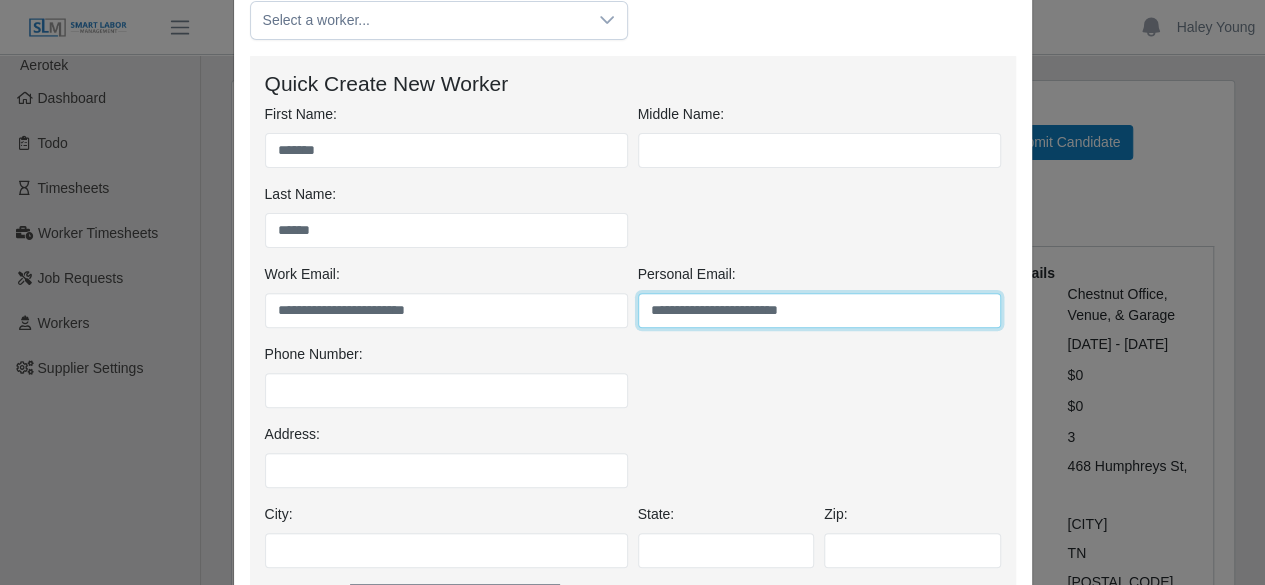 type on "**********" 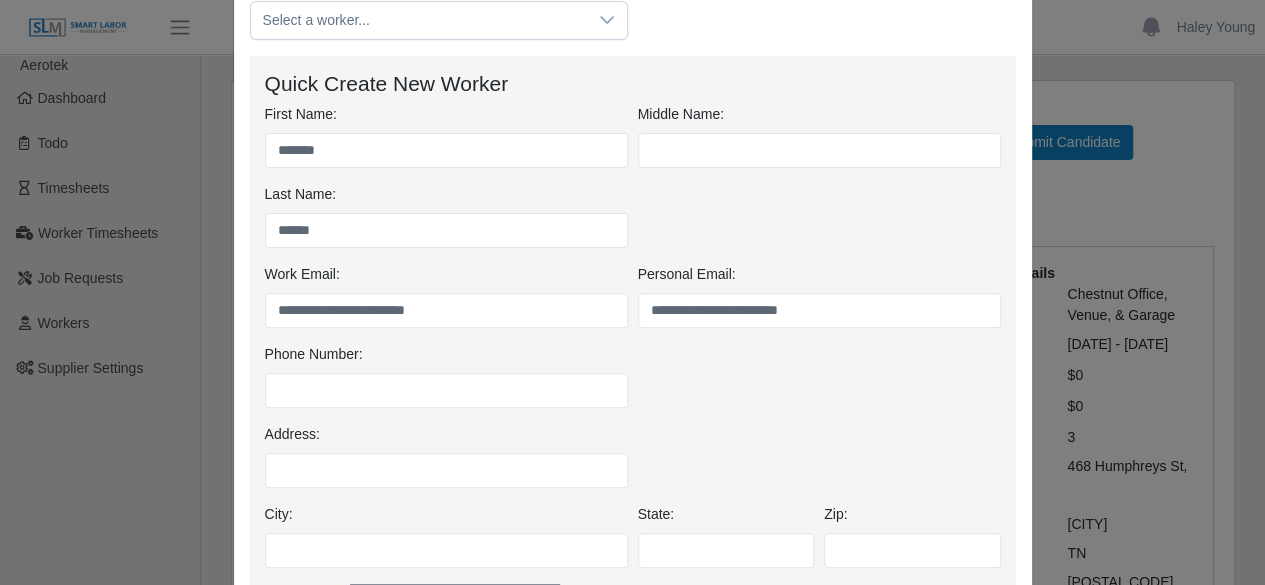 click on "Phone Number:" at bounding box center (633, 384) 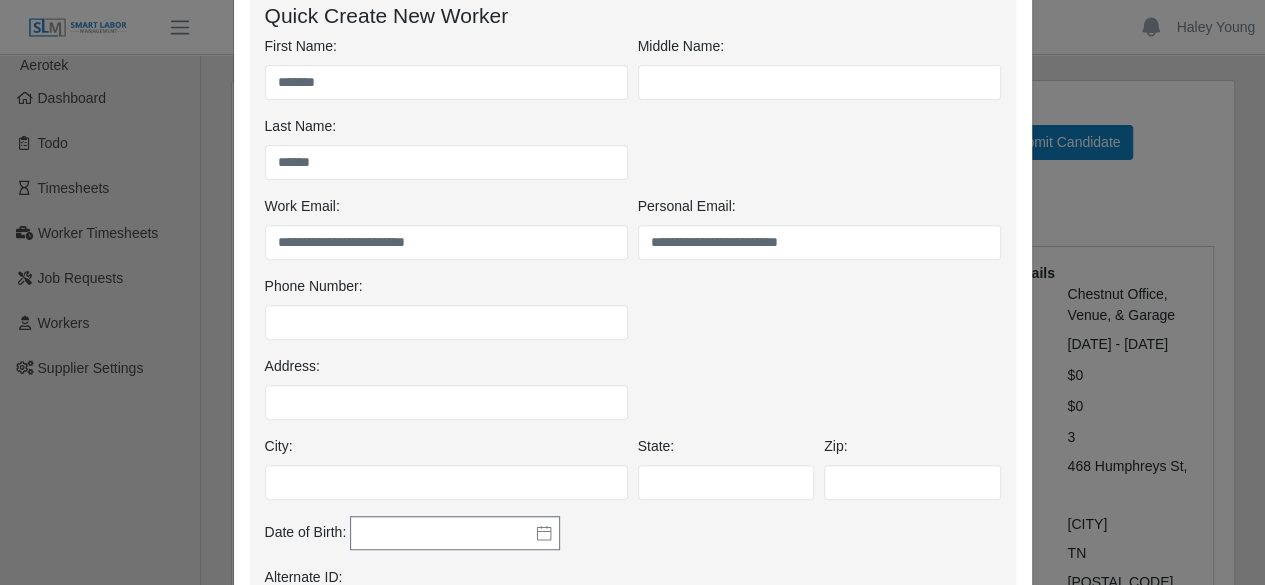 scroll, scrollTop: 300, scrollLeft: 0, axis: vertical 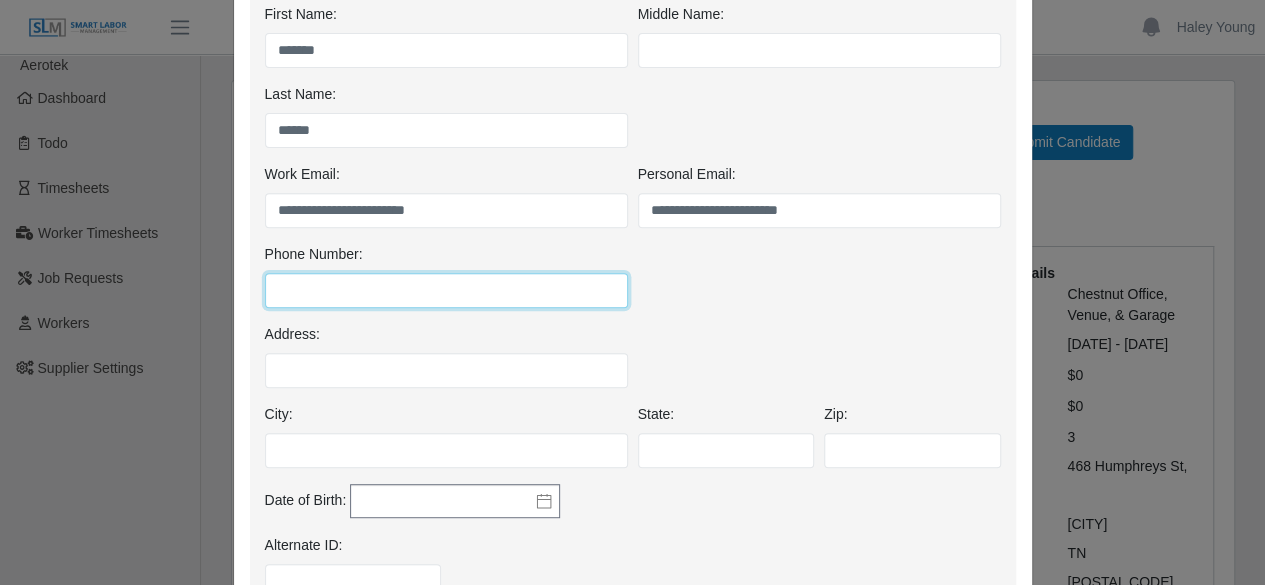 click on "Phone Number:" at bounding box center [446, 290] 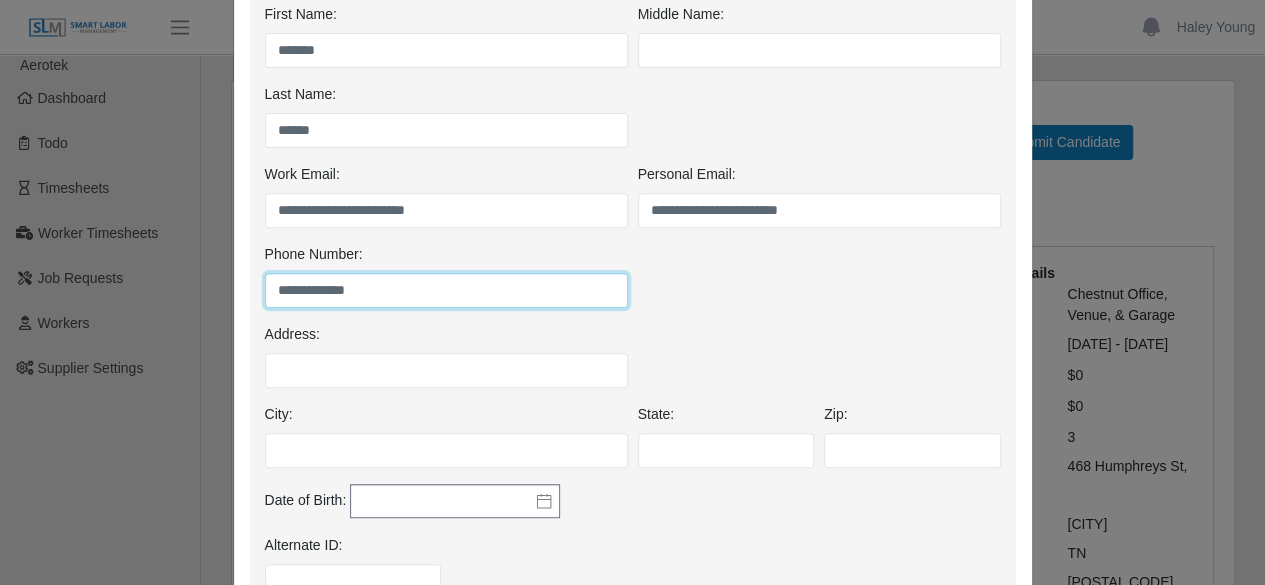 type on "**********" 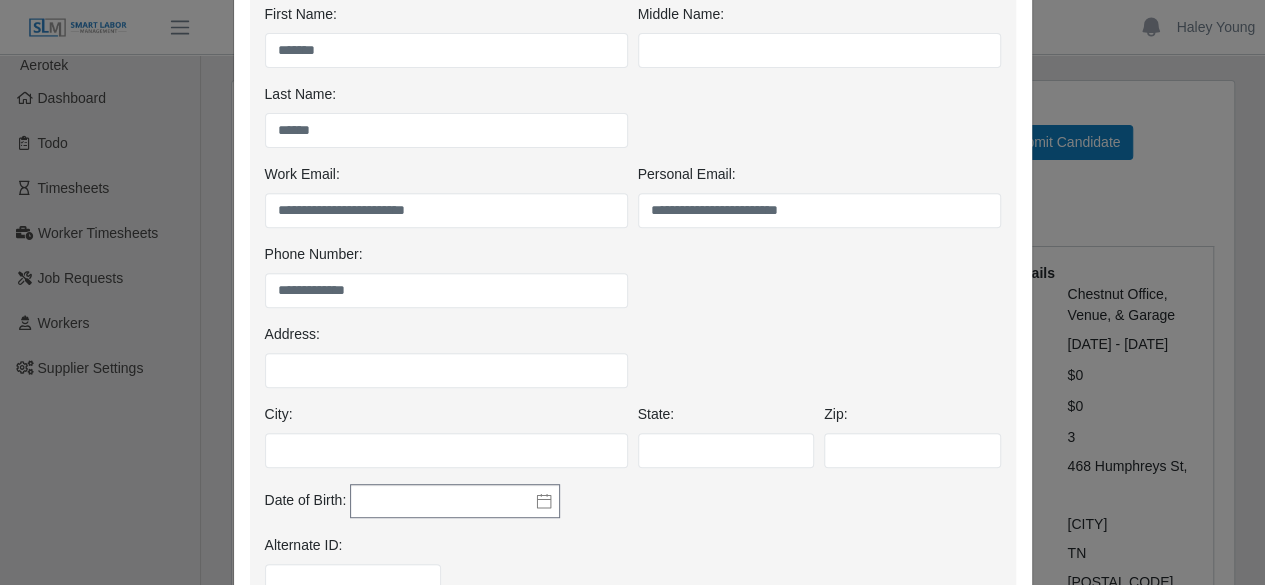 click on "**********" at bounding box center [633, 284] 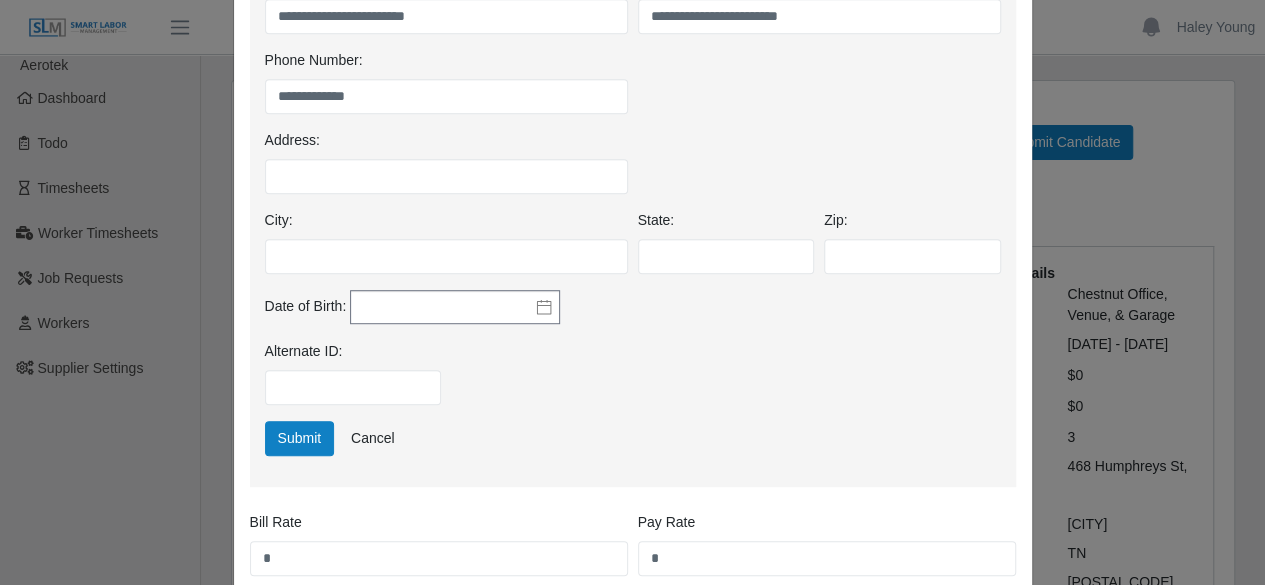 scroll, scrollTop: 500, scrollLeft: 0, axis: vertical 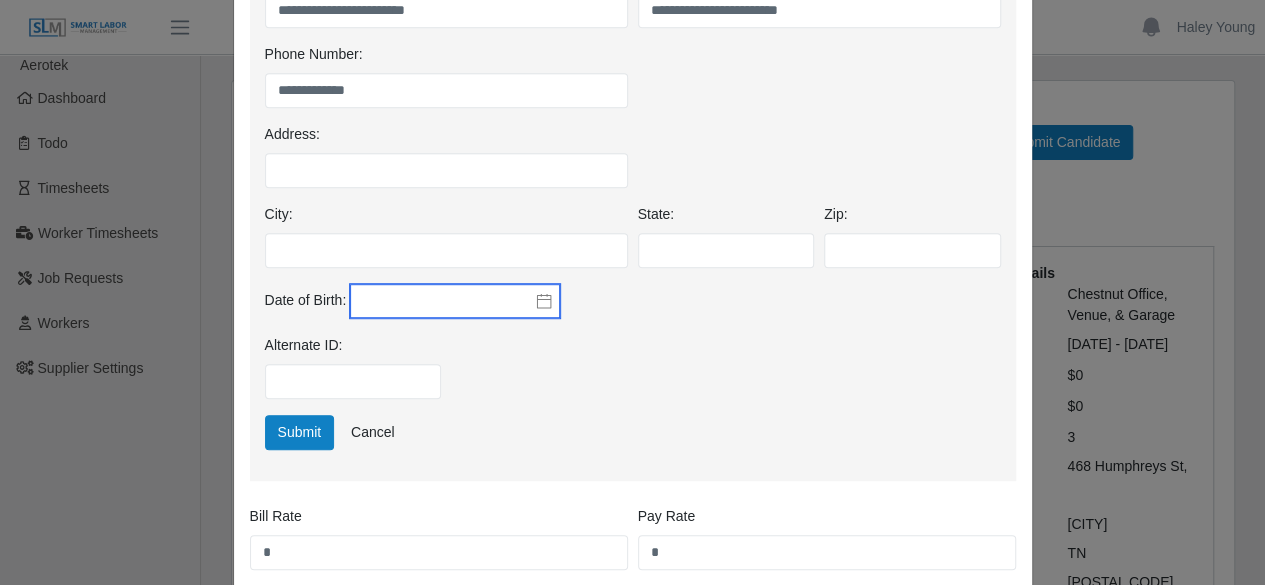 click at bounding box center (455, 301) 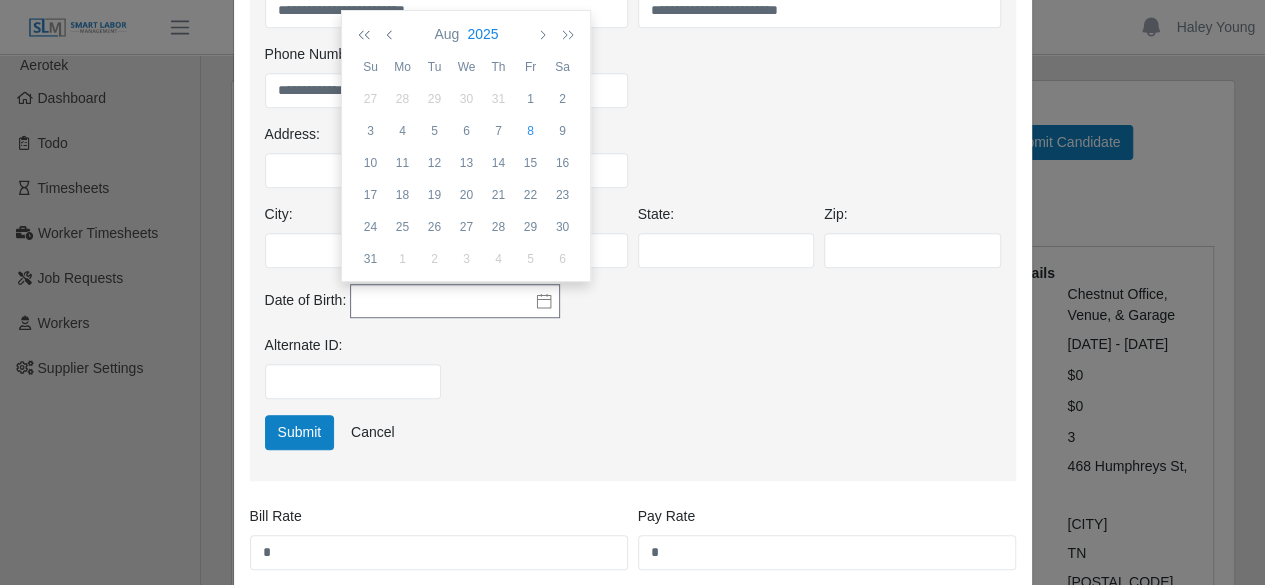 click on "2025" 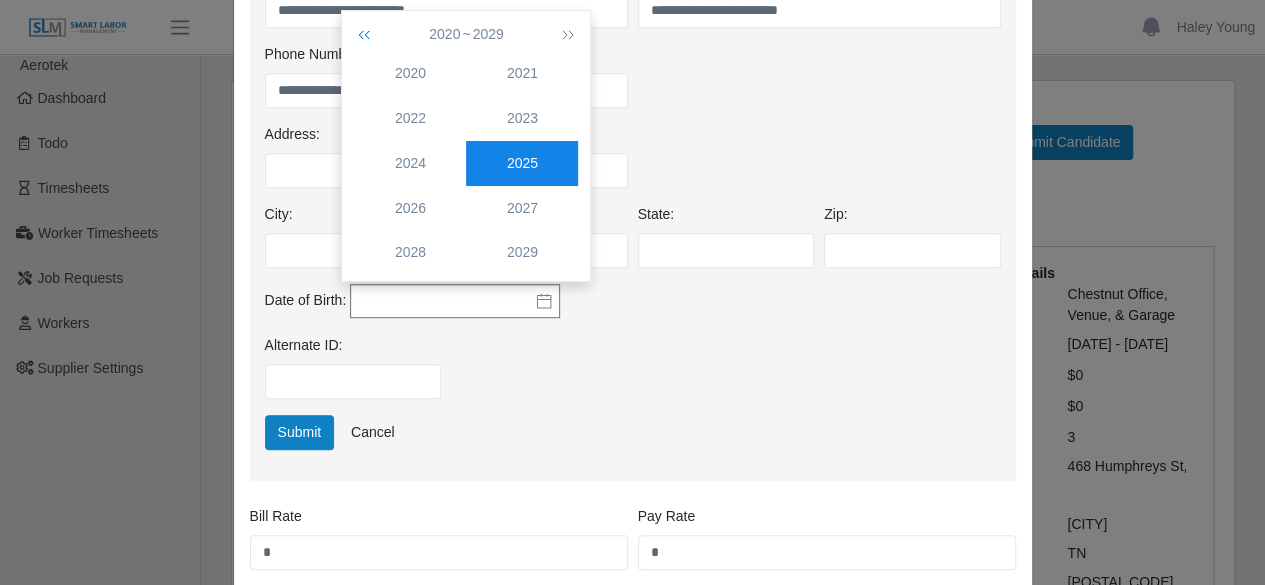 click at bounding box center (368, 34) 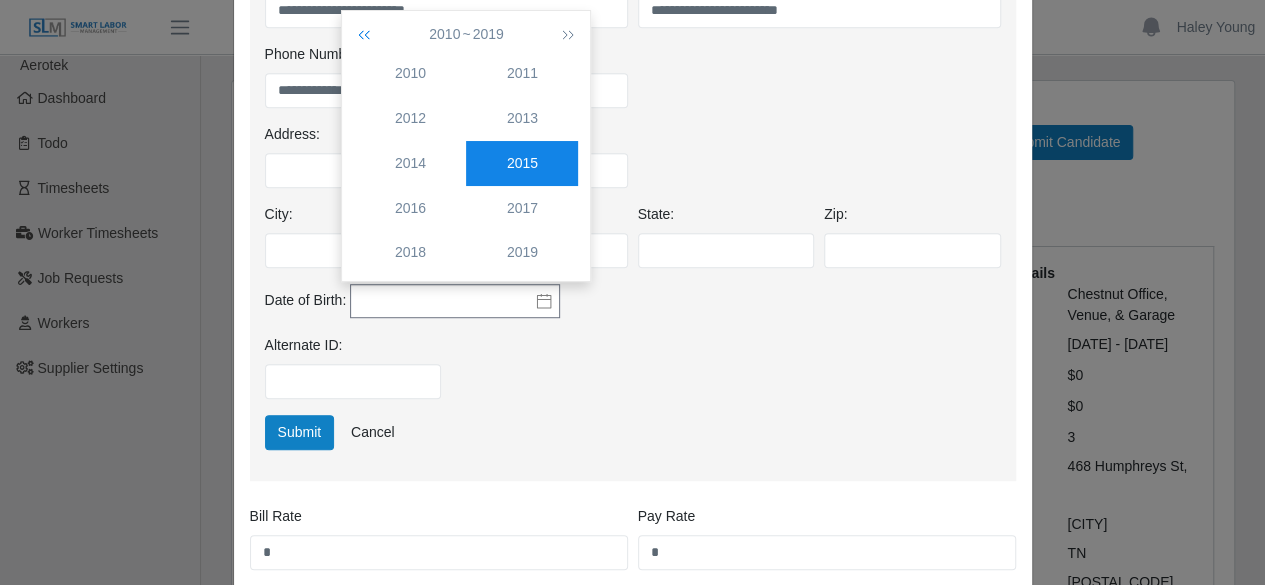 click at bounding box center [368, 34] 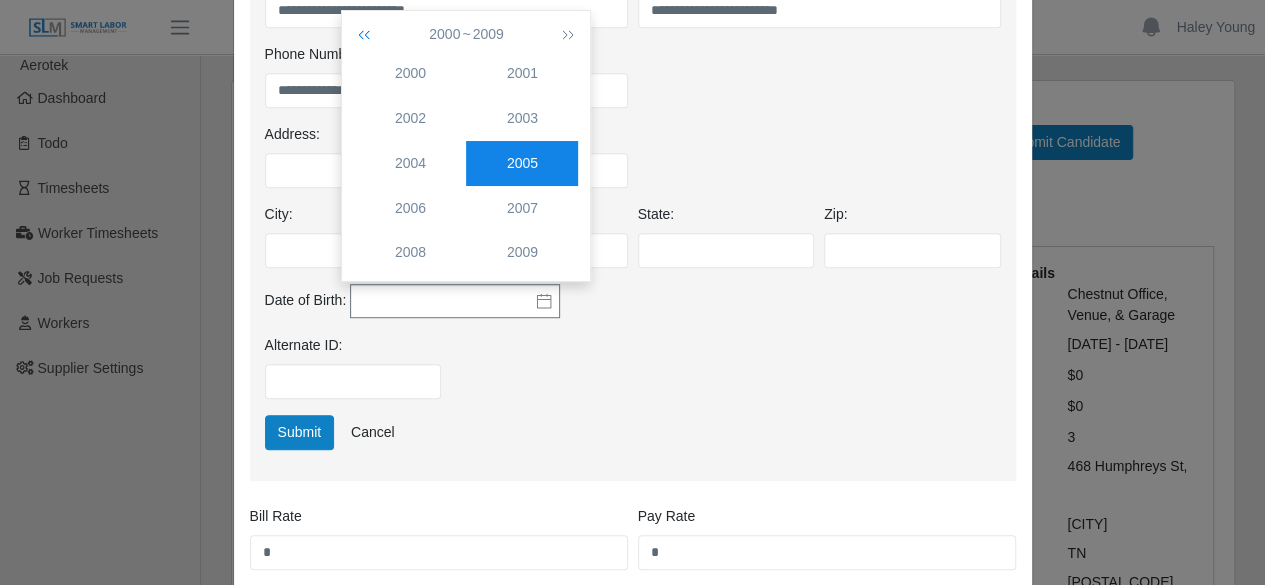 click at bounding box center (368, 34) 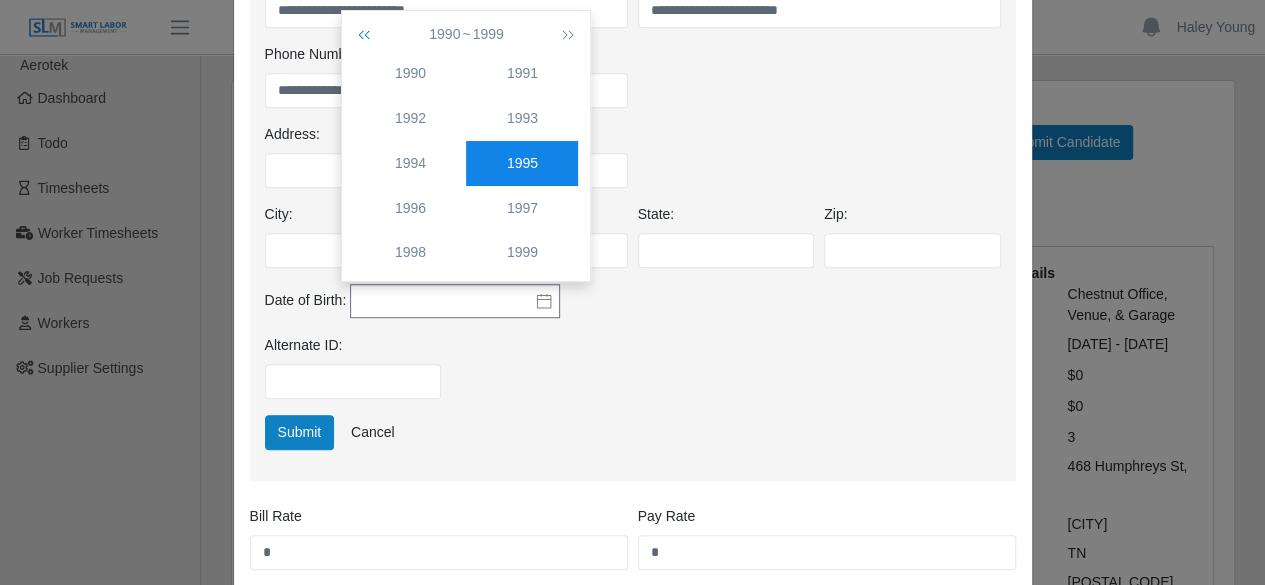 click at bounding box center (368, 34) 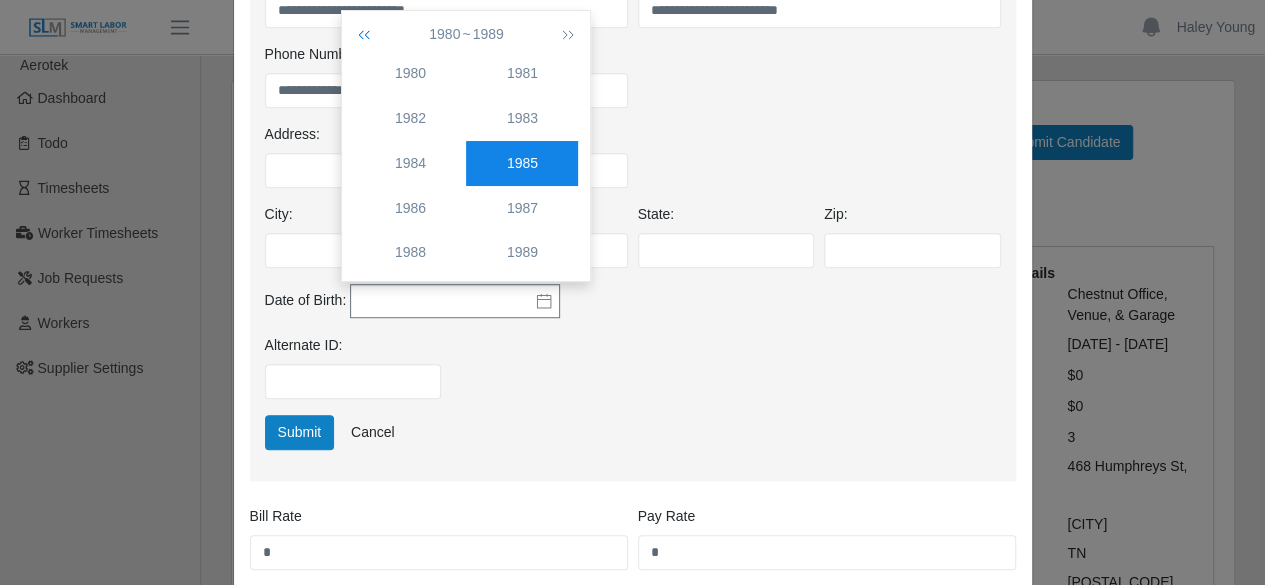 click at bounding box center [368, 34] 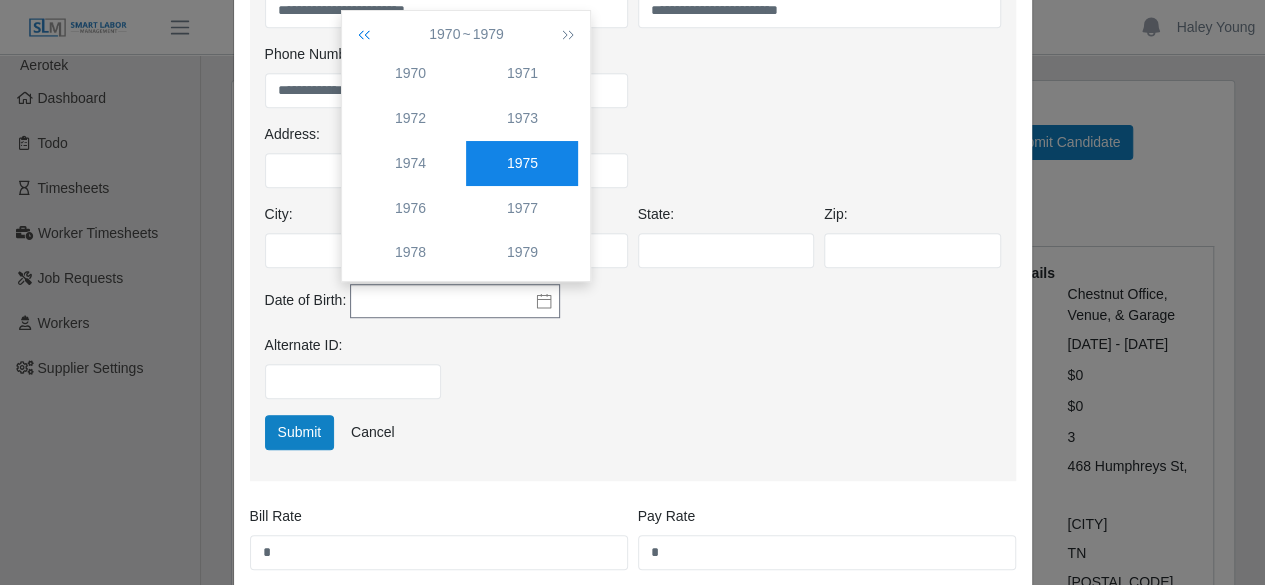 click at bounding box center (368, 34) 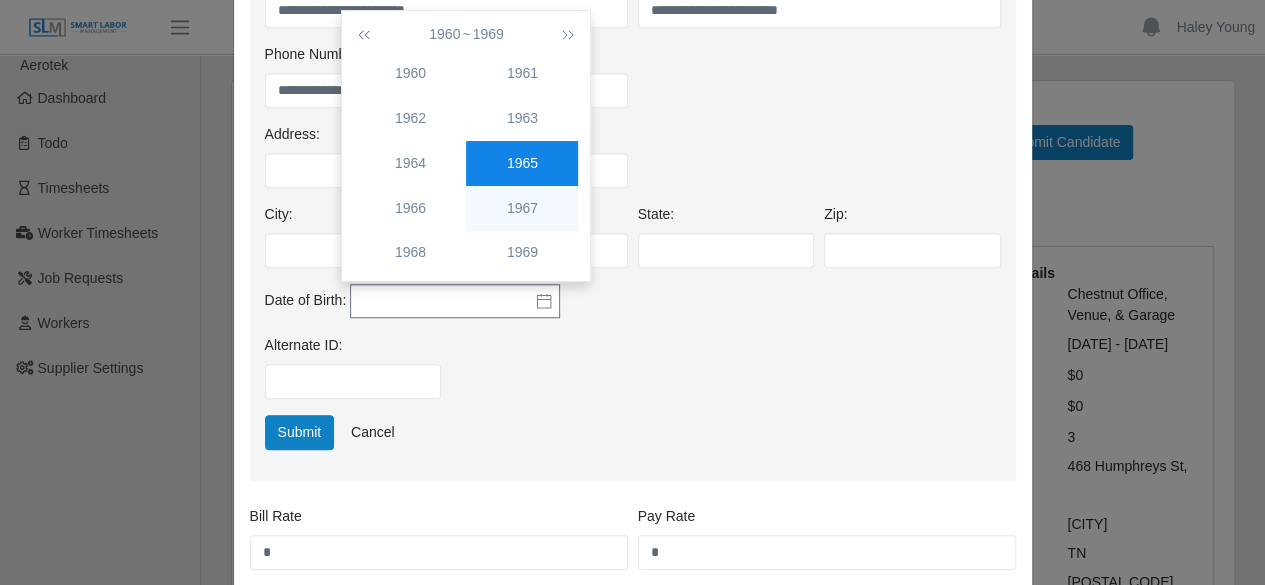 click on "1967" at bounding box center (522, 208) 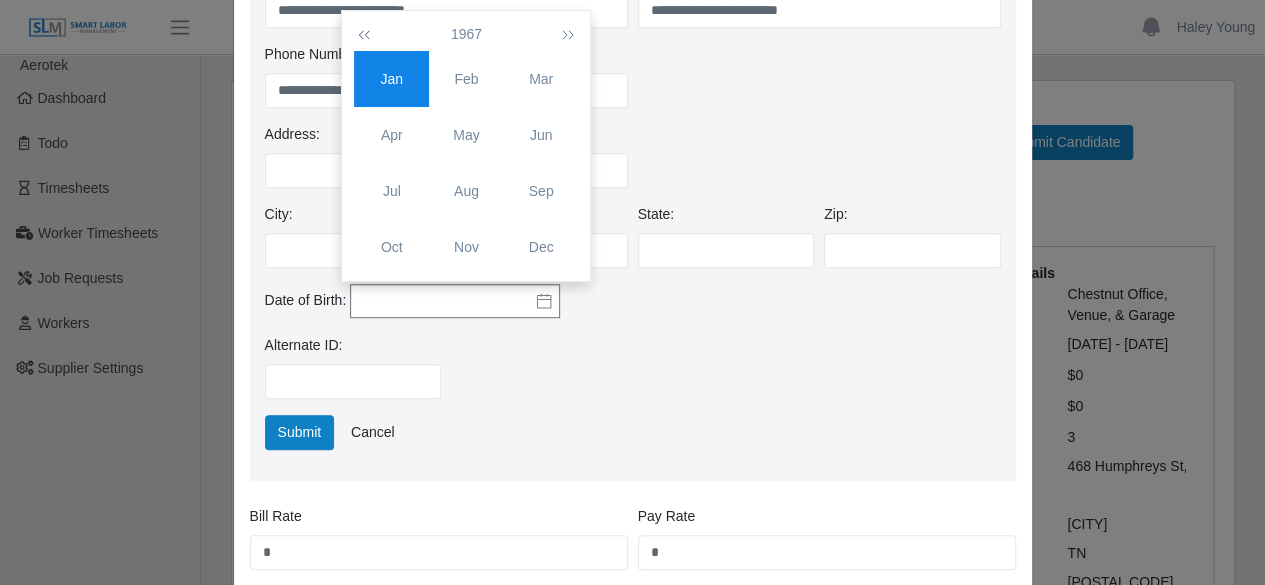 click on "Jan" at bounding box center (391, 79) 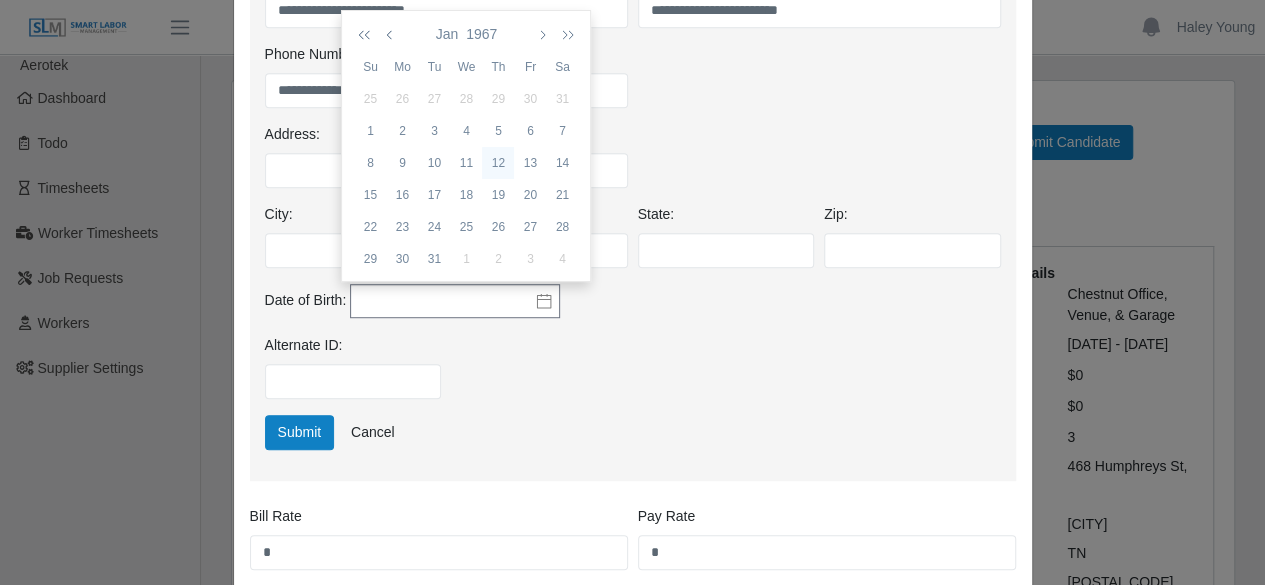 click on "12" at bounding box center (498, 163) 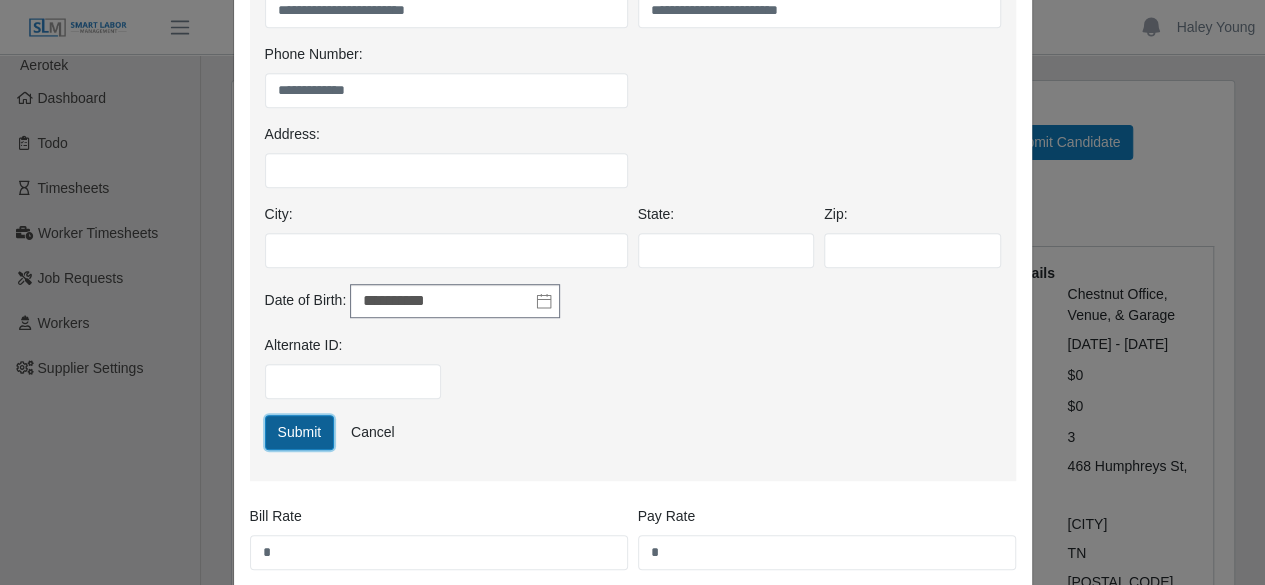 click on "Submit" at bounding box center [300, 432] 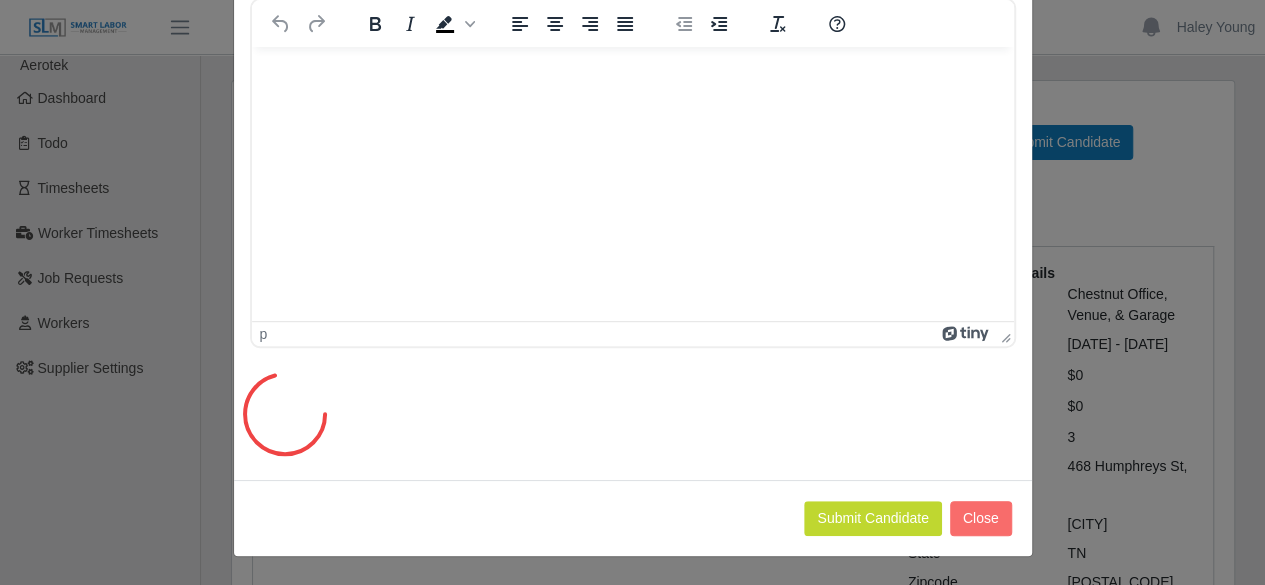 scroll, scrollTop: 0, scrollLeft: 0, axis: both 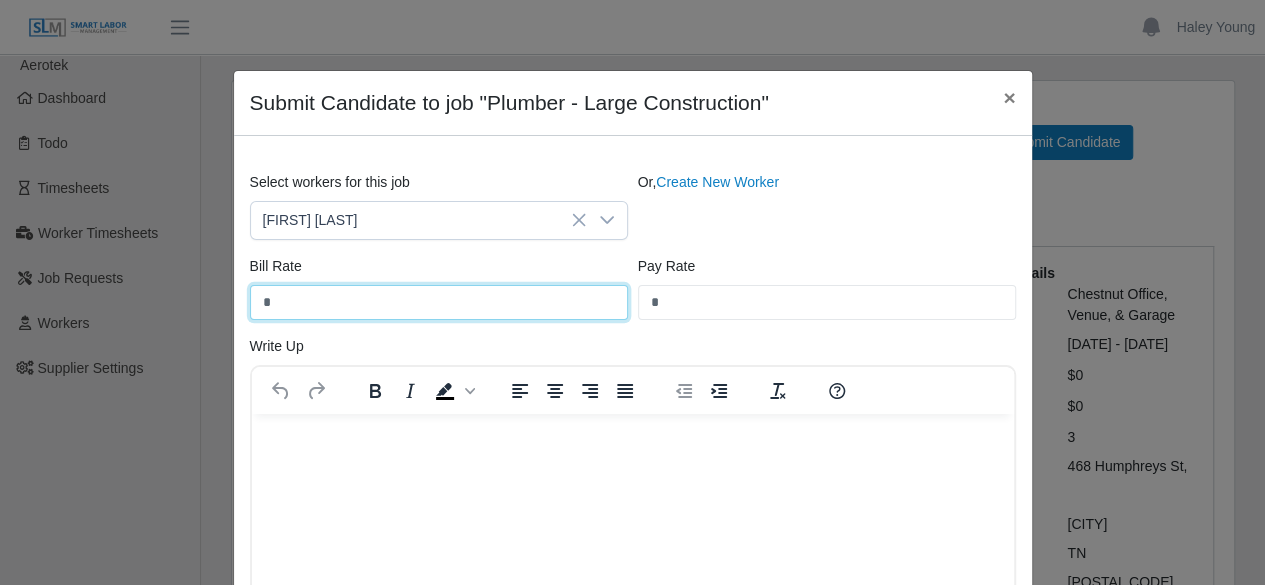 click on "*" at bounding box center (439, 302) 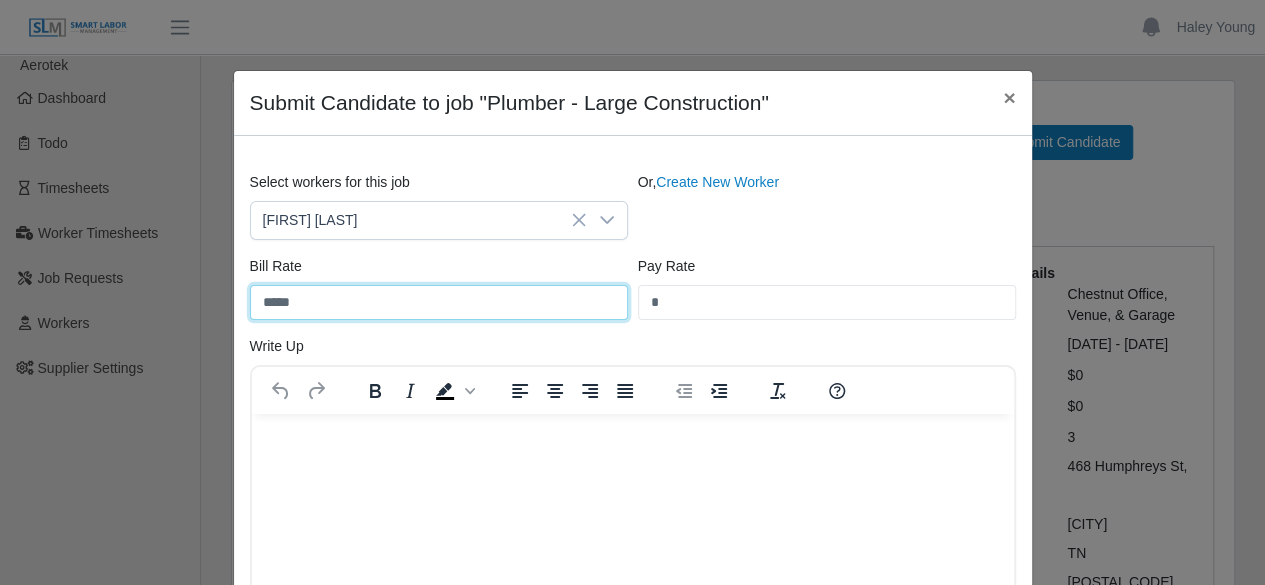 type on "*****" 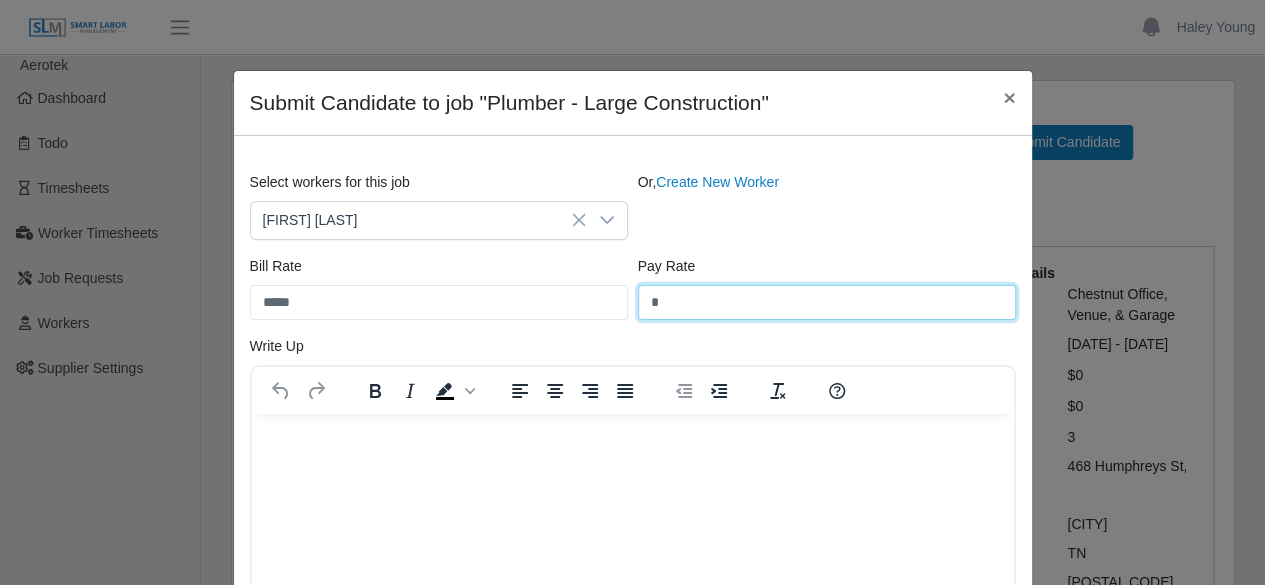 click on "*" at bounding box center [827, 302] 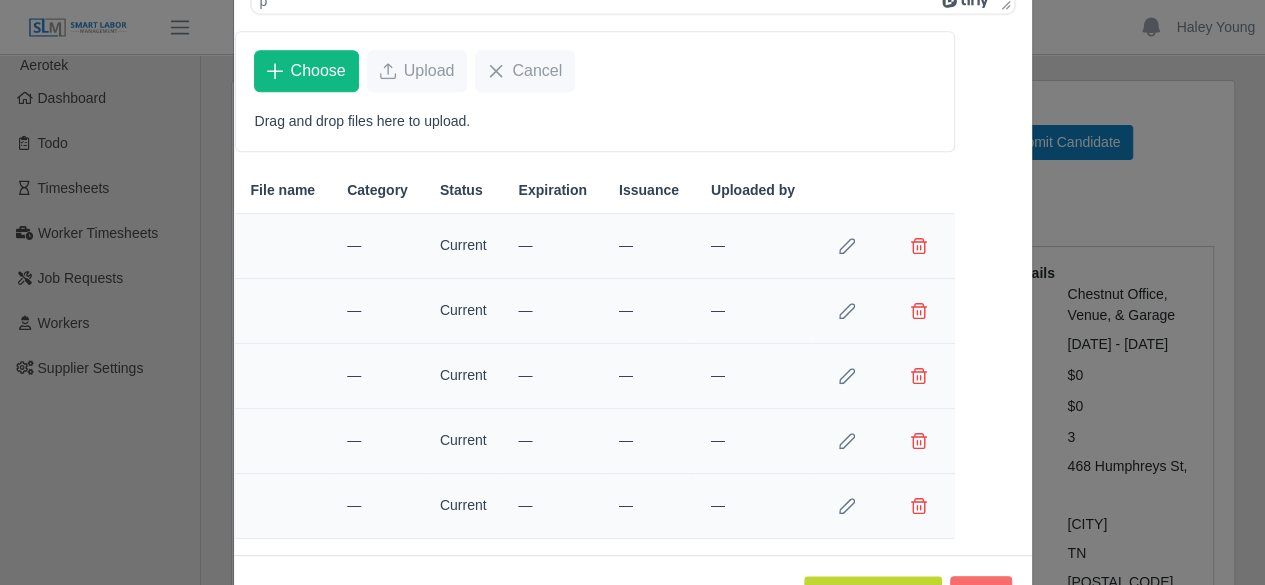 scroll, scrollTop: 767, scrollLeft: 0, axis: vertical 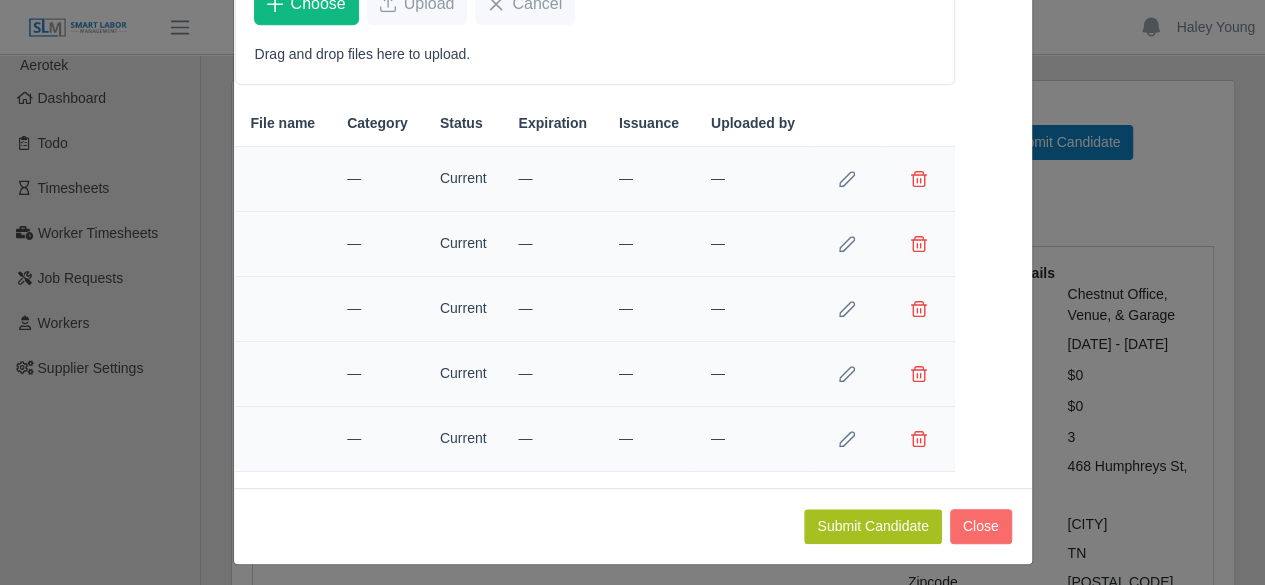type on "**" 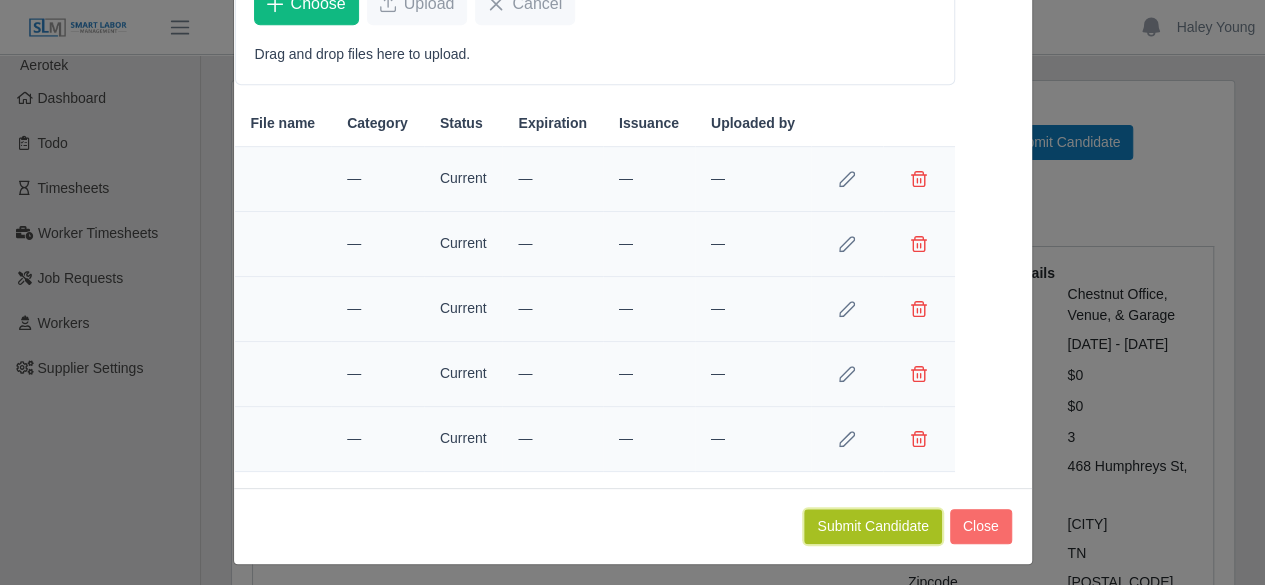 click on "Submit Candidate" 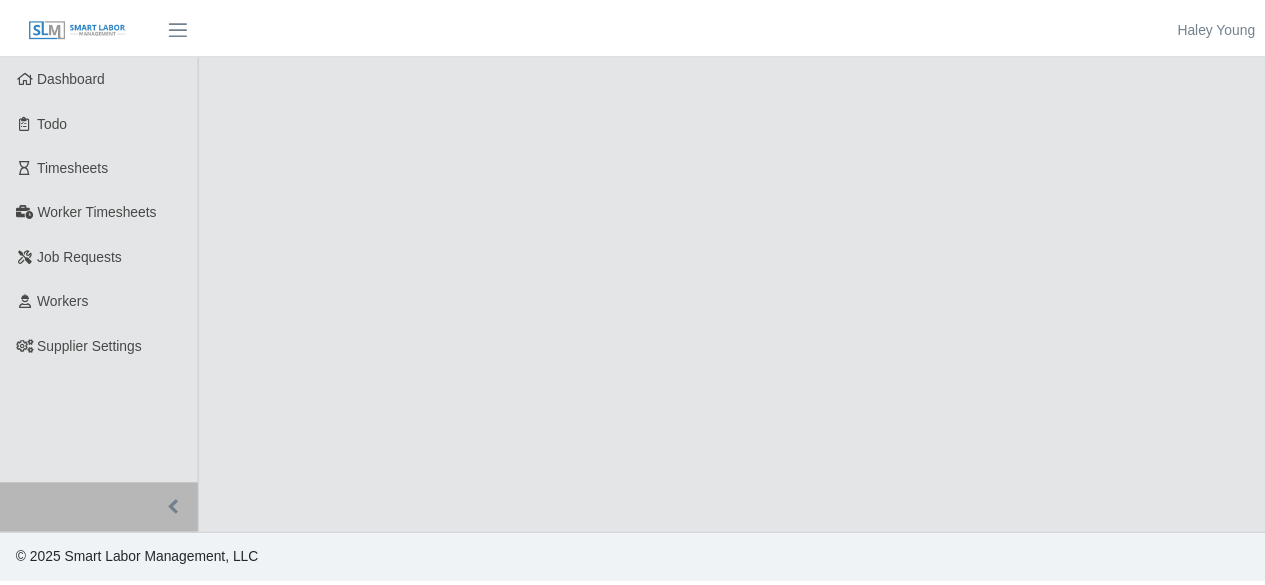 scroll, scrollTop: 0, scrollLeft: 0, axis: both 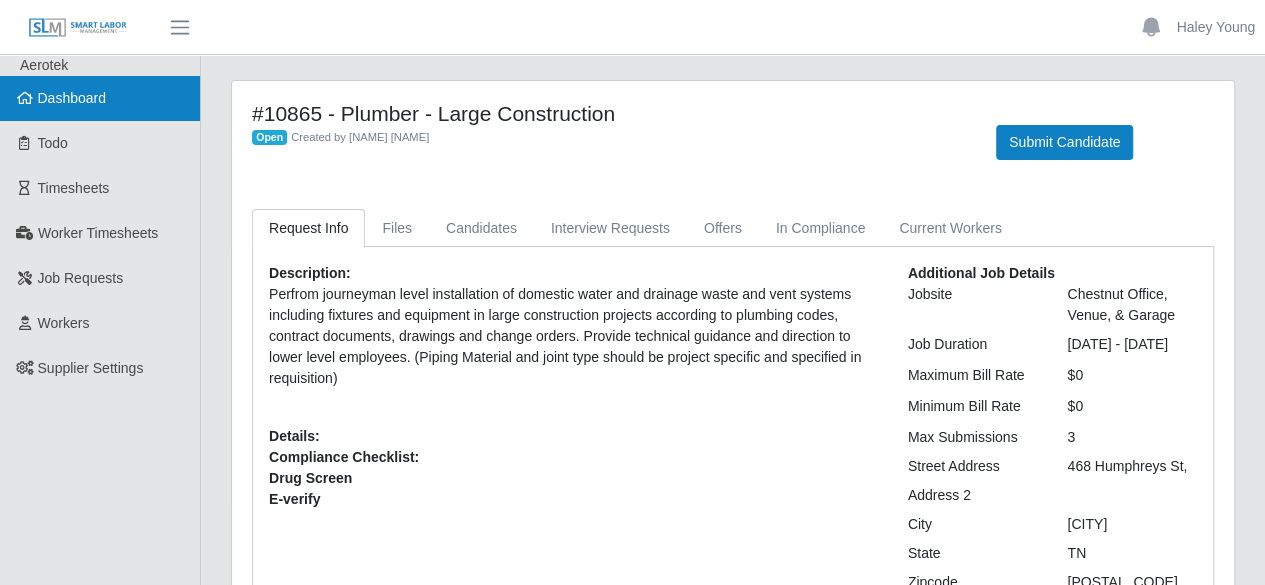 click on "Dashboard" at bounding box center [72, 98] 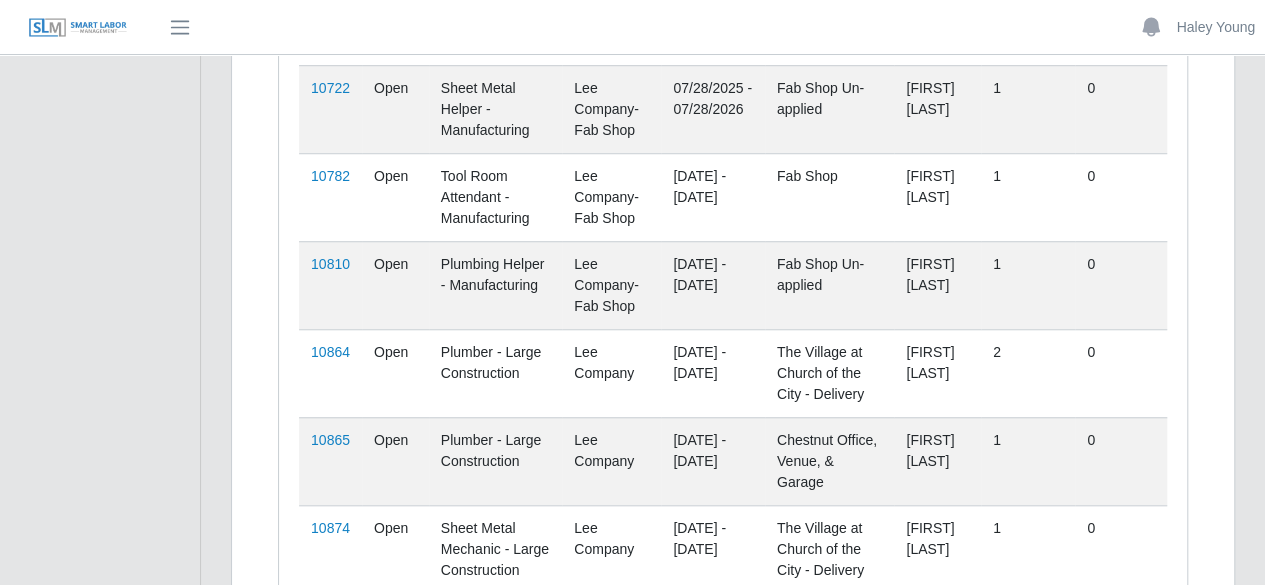 scroll, scrollTop: 300, scrollLeft: 0, axis: vertical 